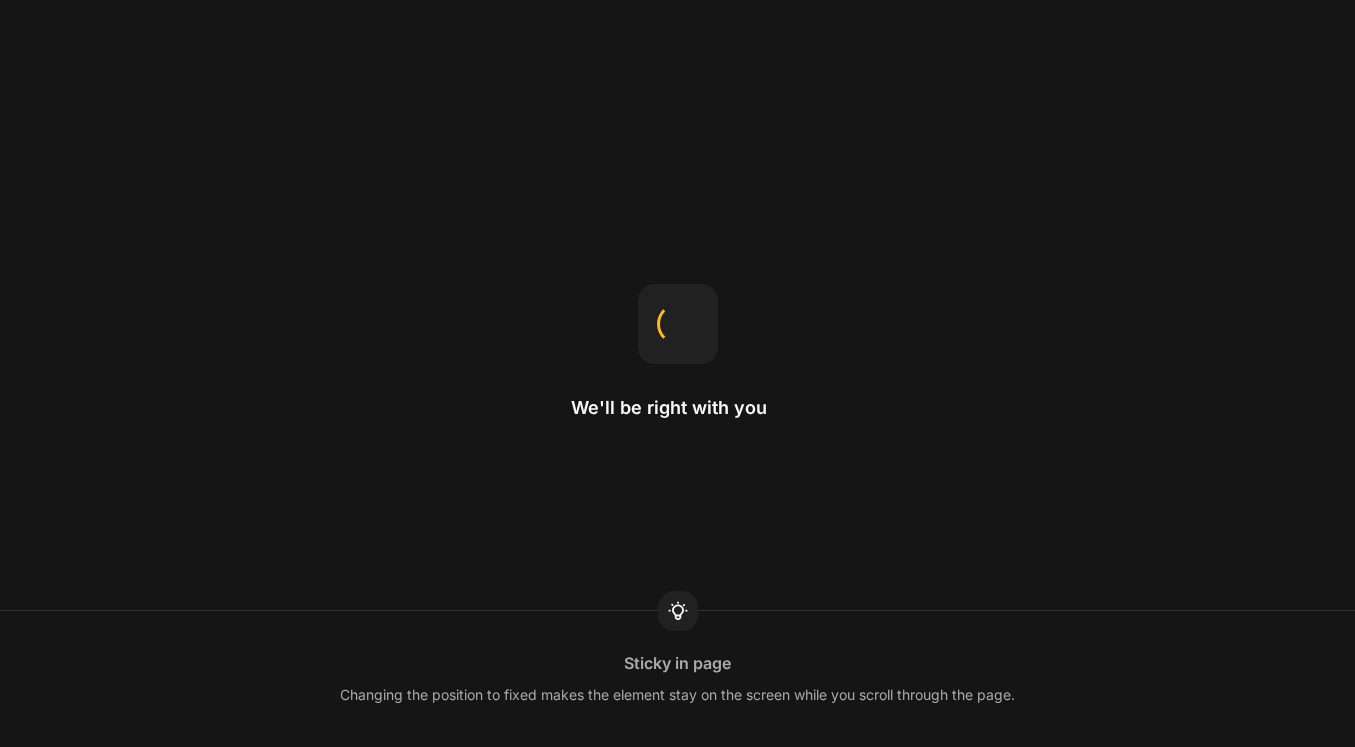scroll, scrollTop: 0, scrollLeft: 0, axis: both 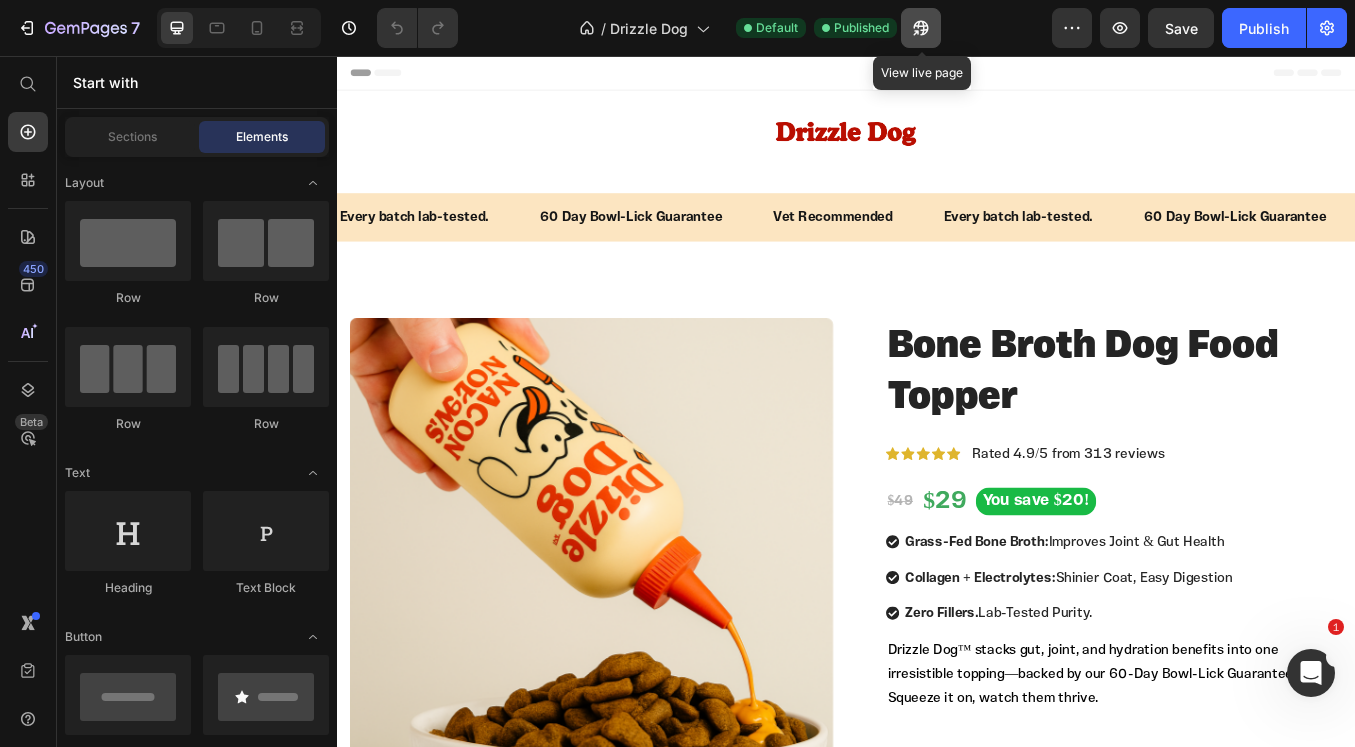 click 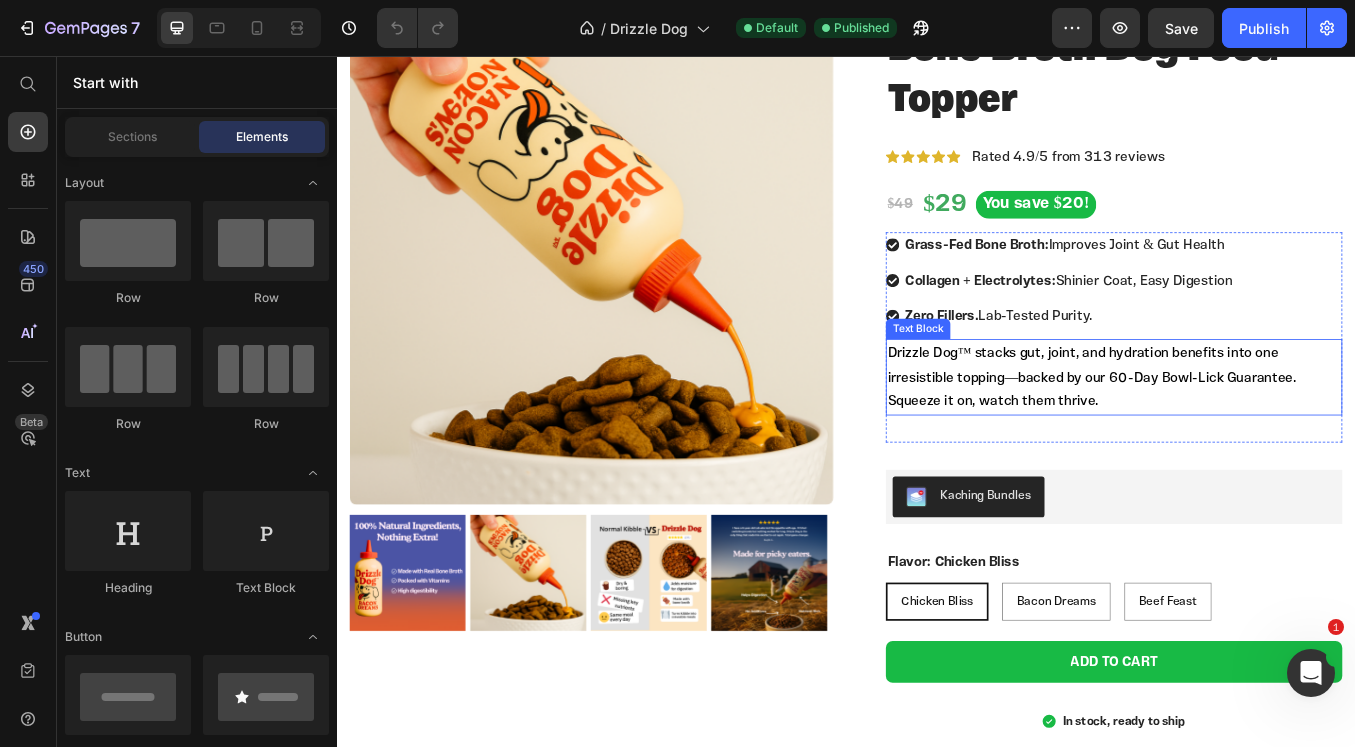 scroll, scrollTop: 747, scrollLeft: 0, axis: vertical 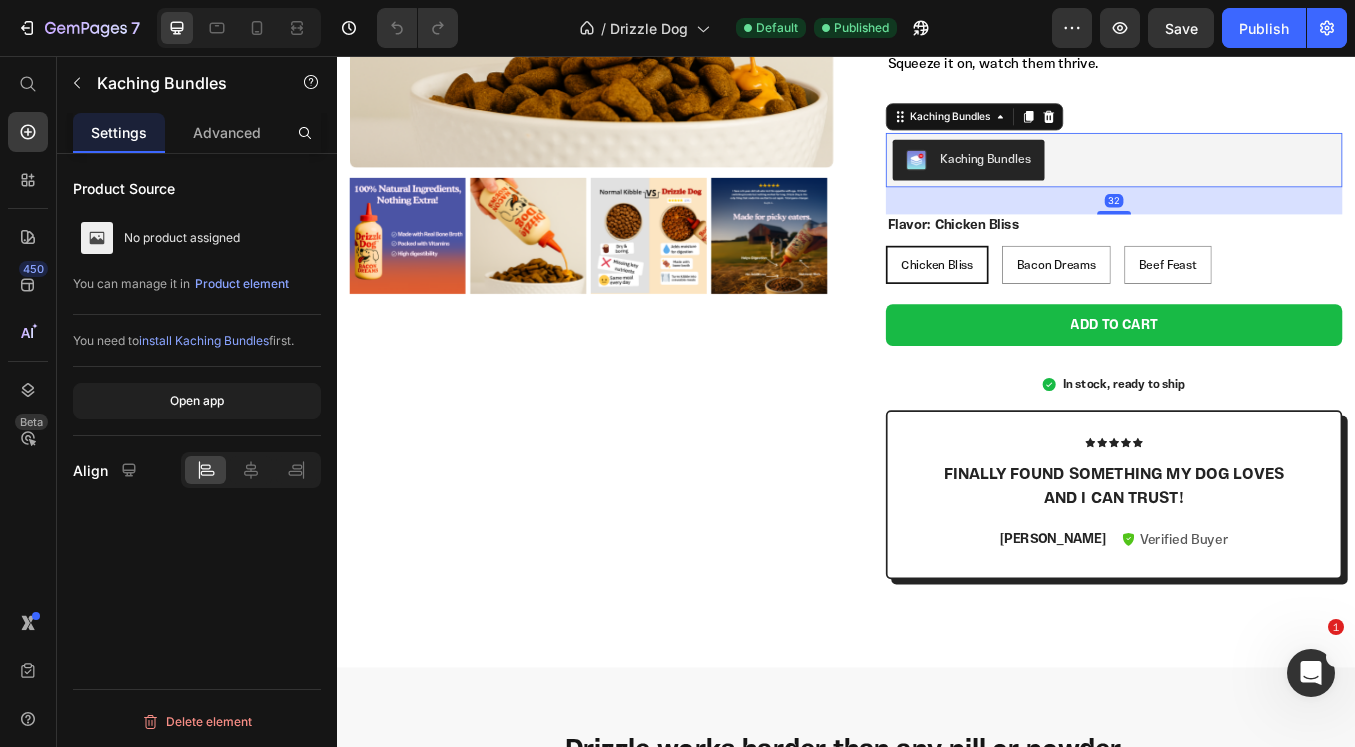 click on "Kaching Bundles" at bounding box center (1101, 177) 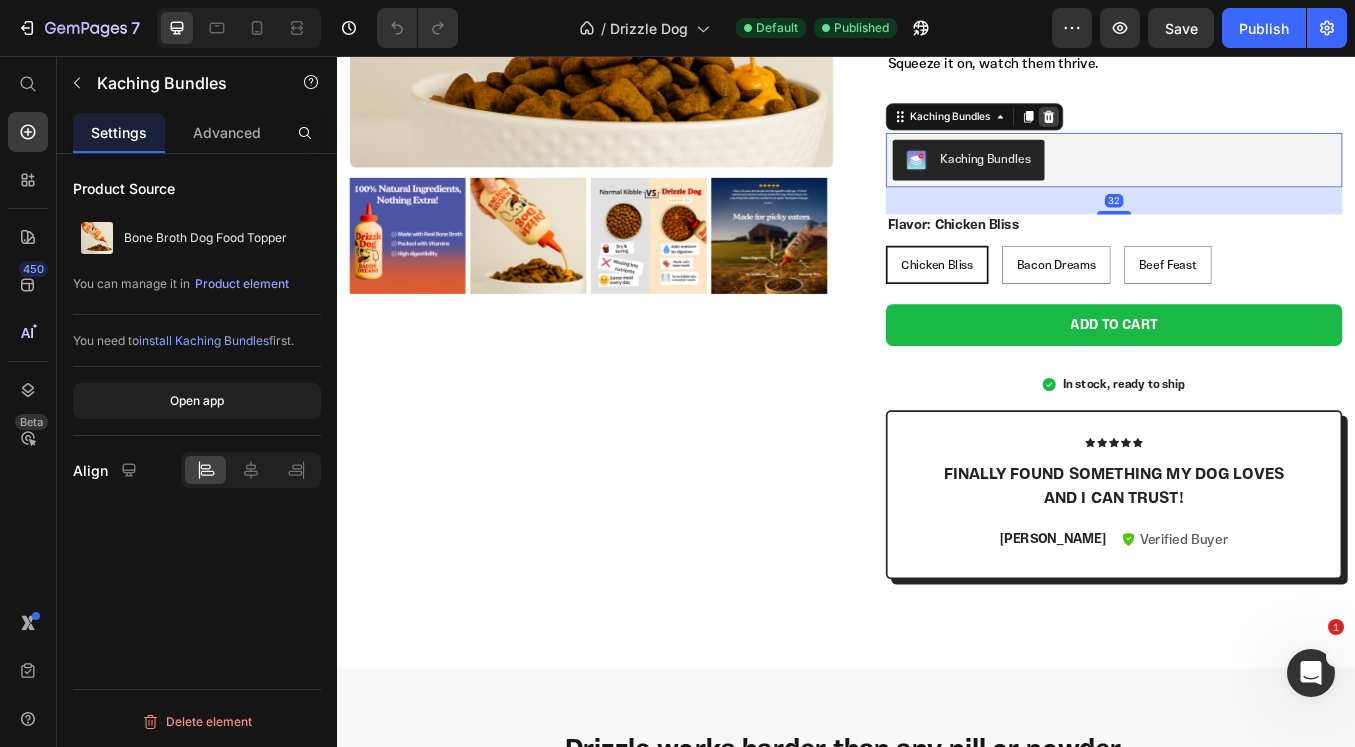 click 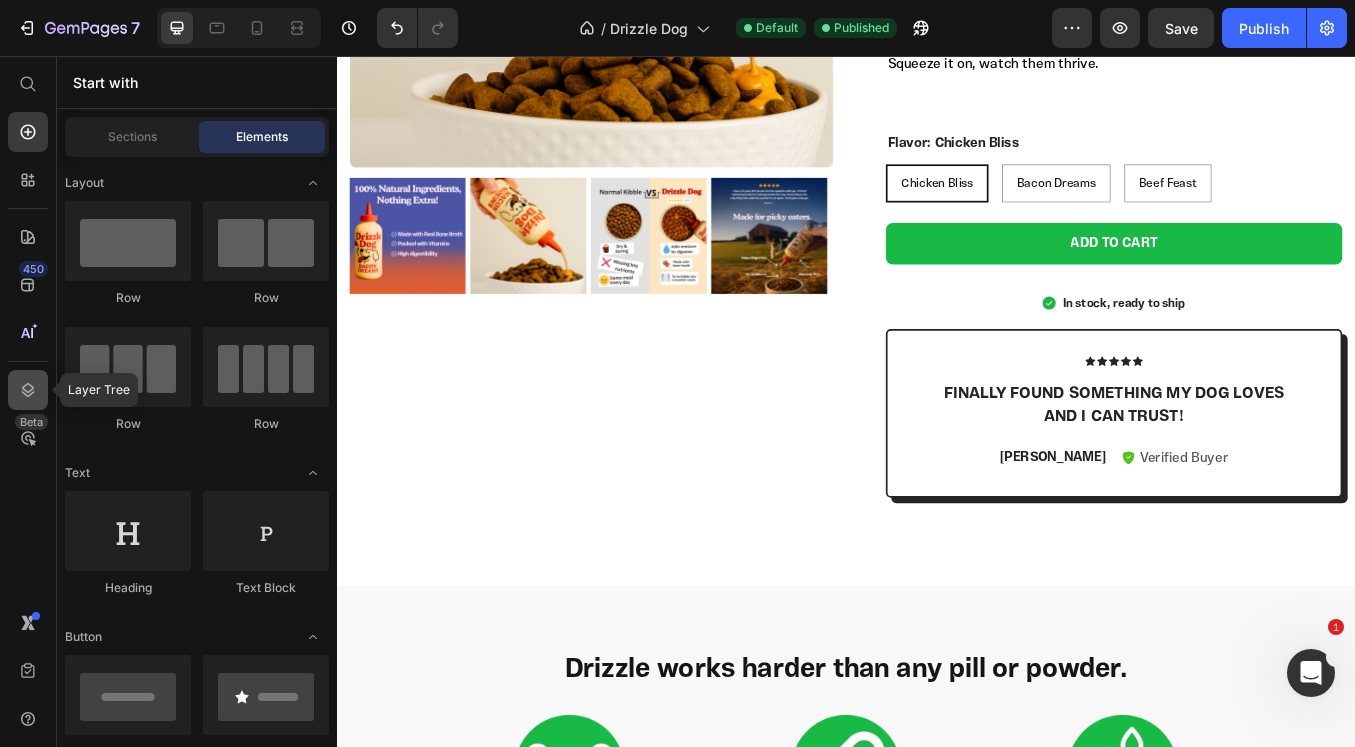 click 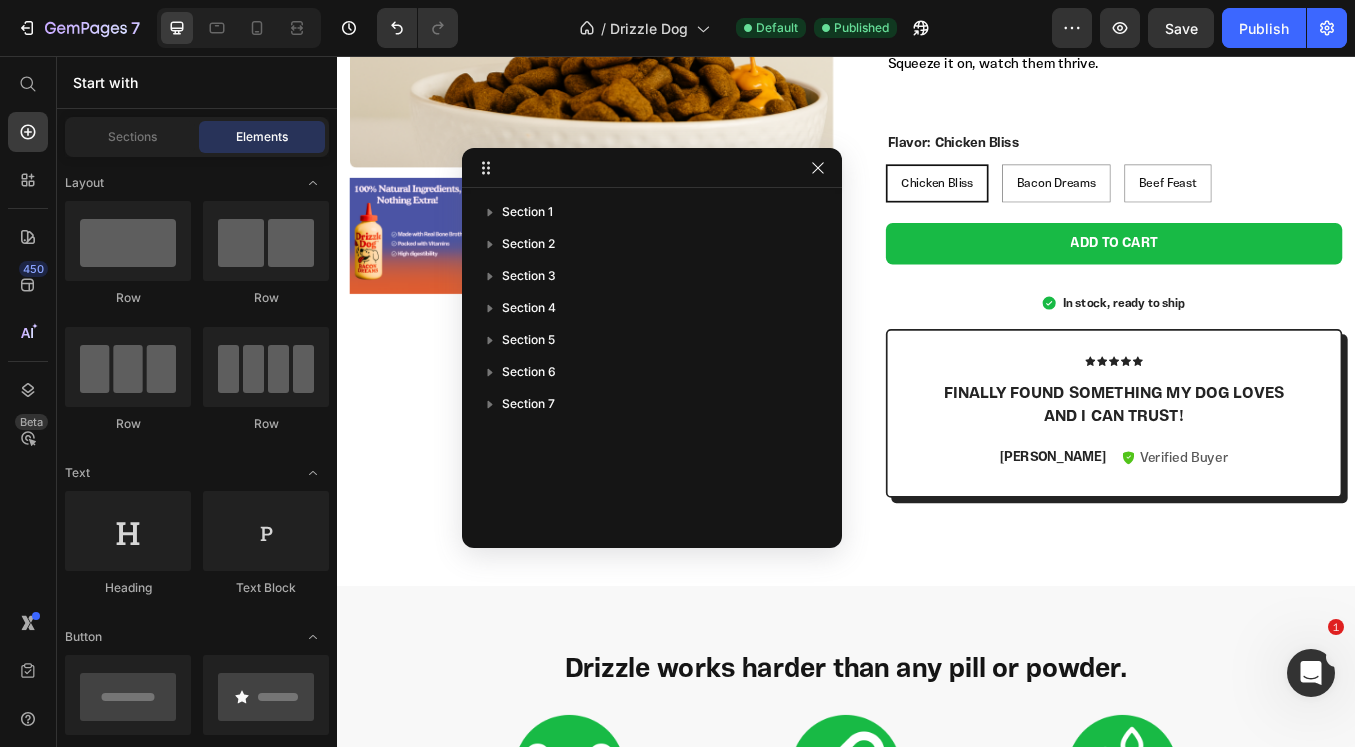 drag, startPoint x: 1327, startPoint y: 119, endPoint x: 676, endPoint y: 162, distance: 652.4186 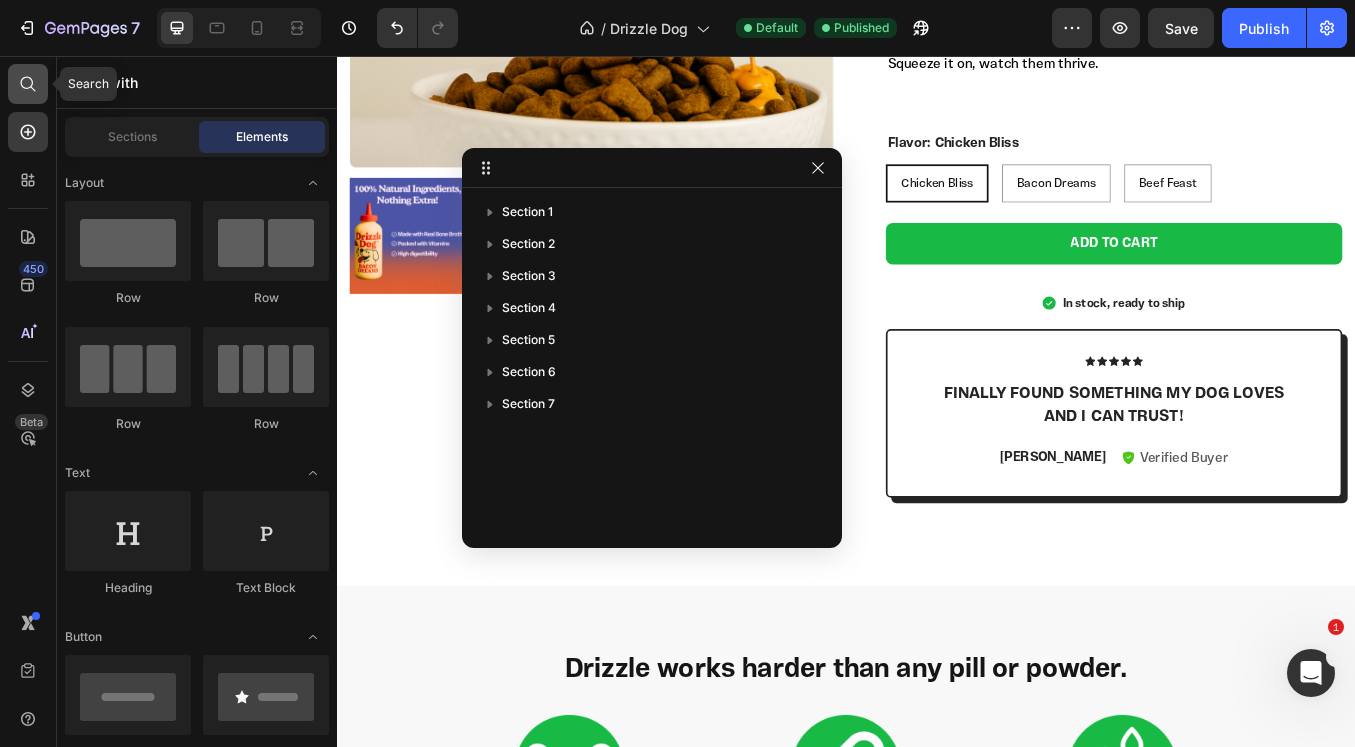 click 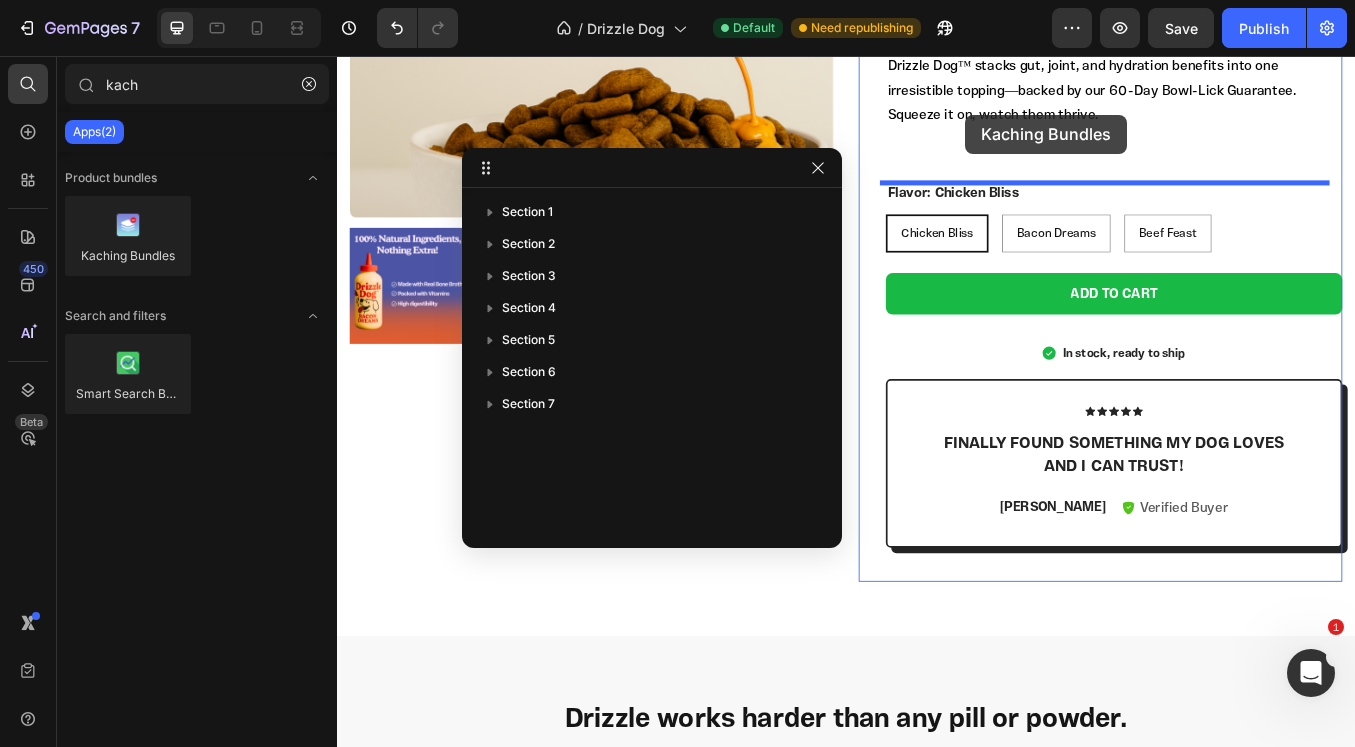 scroll, scrollTop: 682, scrollLeft: 0, axis: vertical 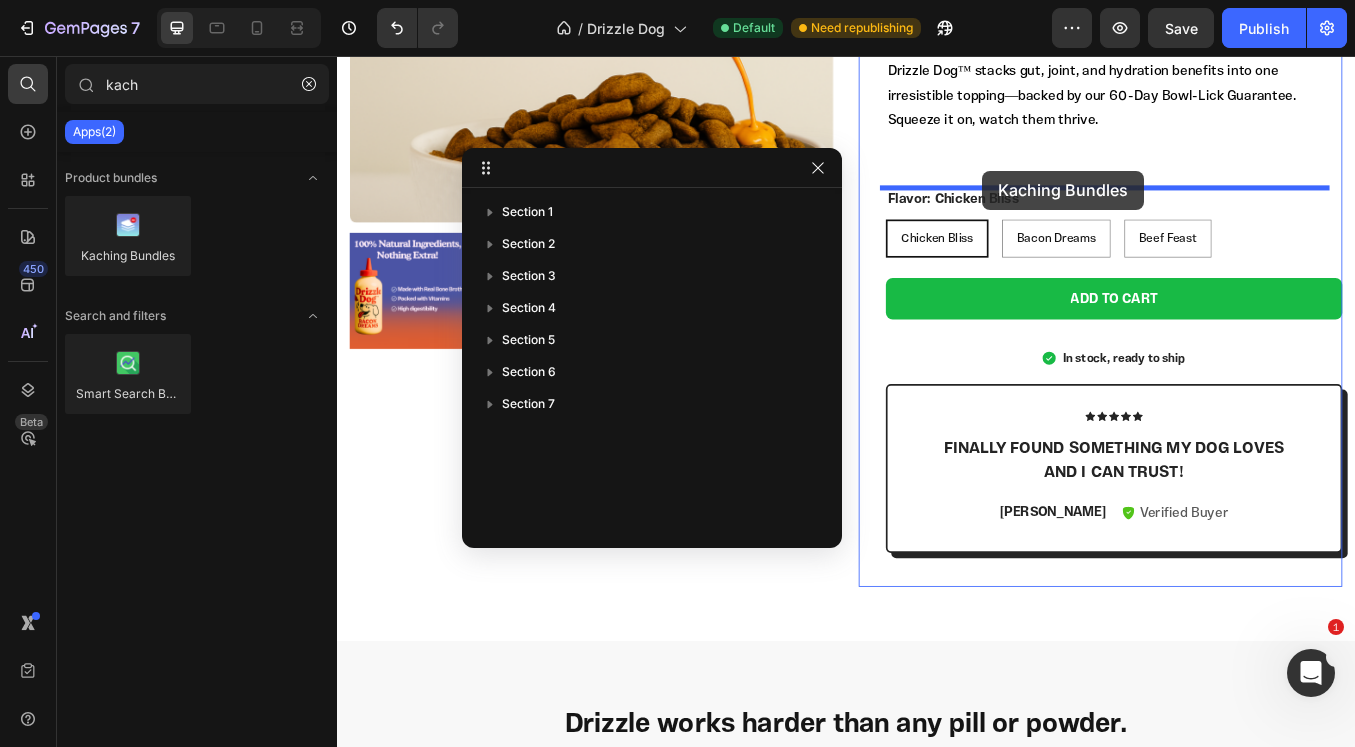 drag, startPoint x: 469, startPoint y: 271, endPoint x: 1097, endPoint y: 192, distance: 632.94946 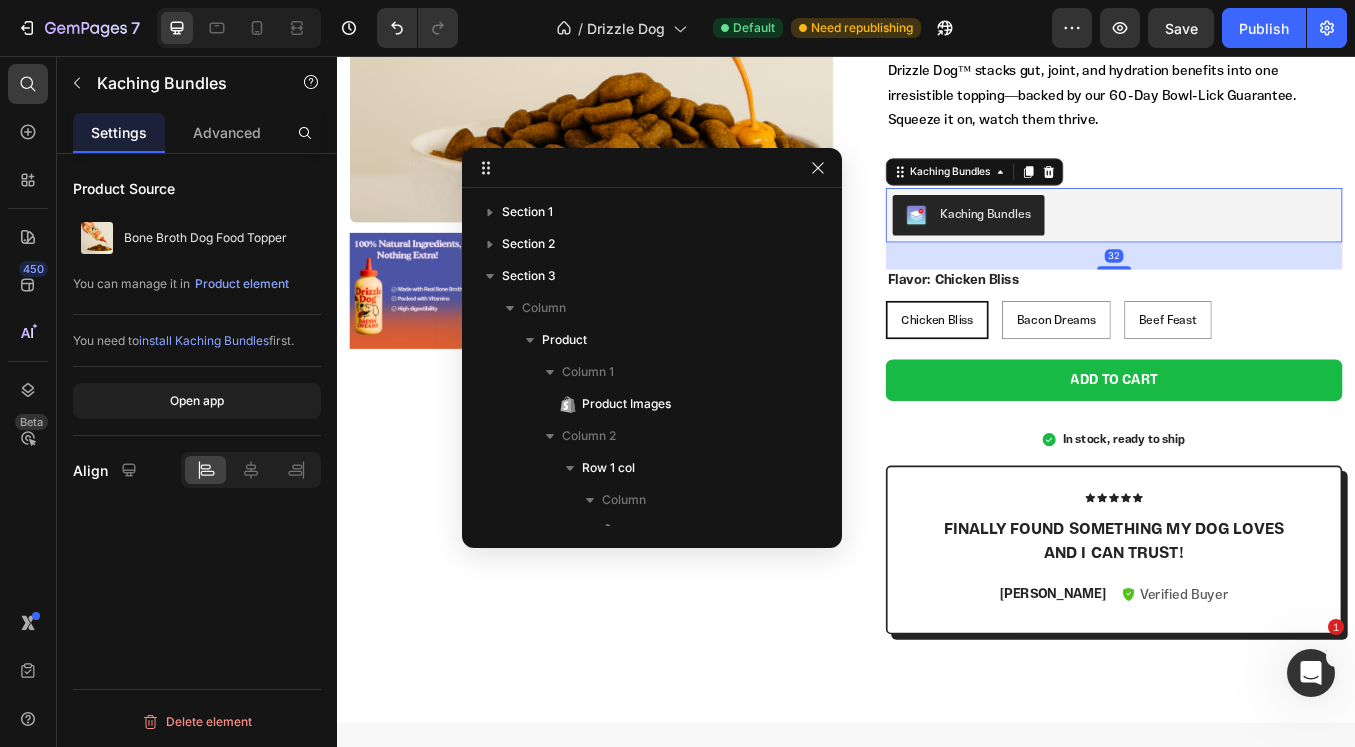 scroll, scrollTop: 314, scrollLeft: 0, axis: vertical 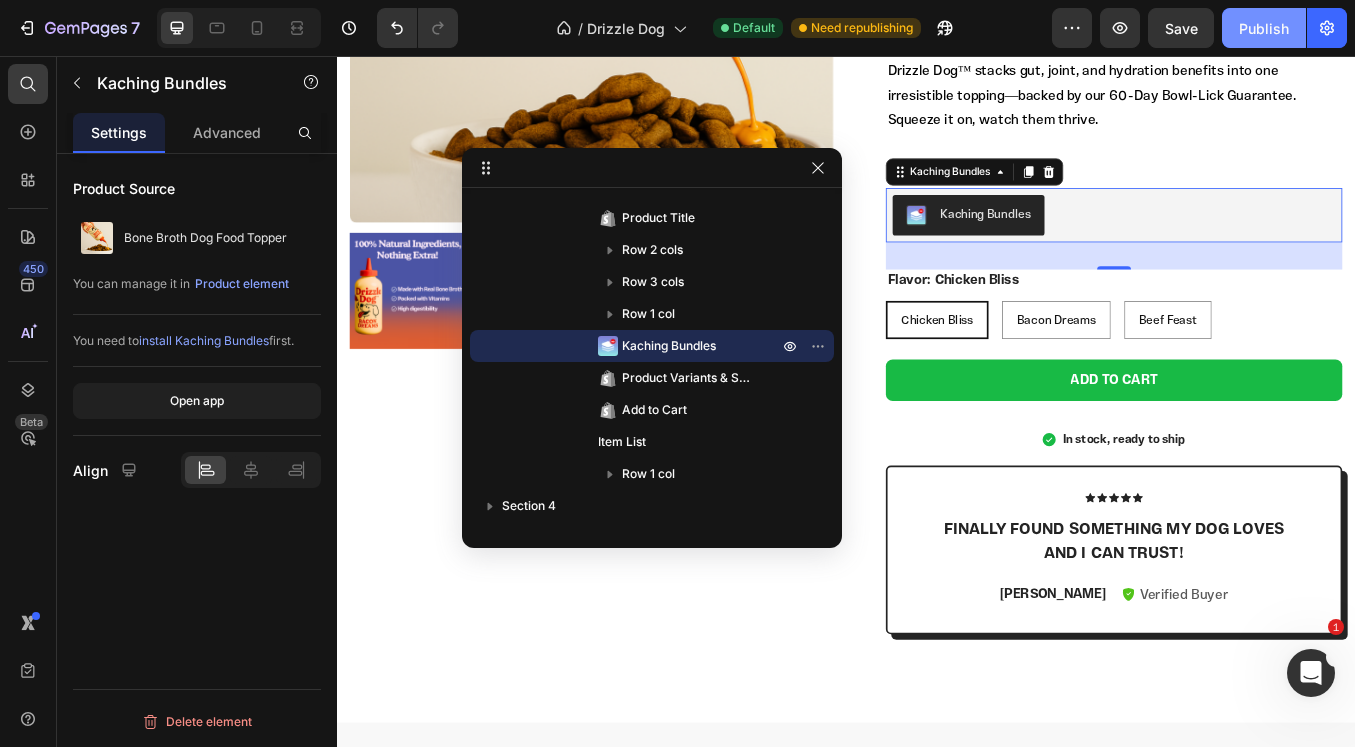 click on "Publish" at bounding box center [1264, 28] 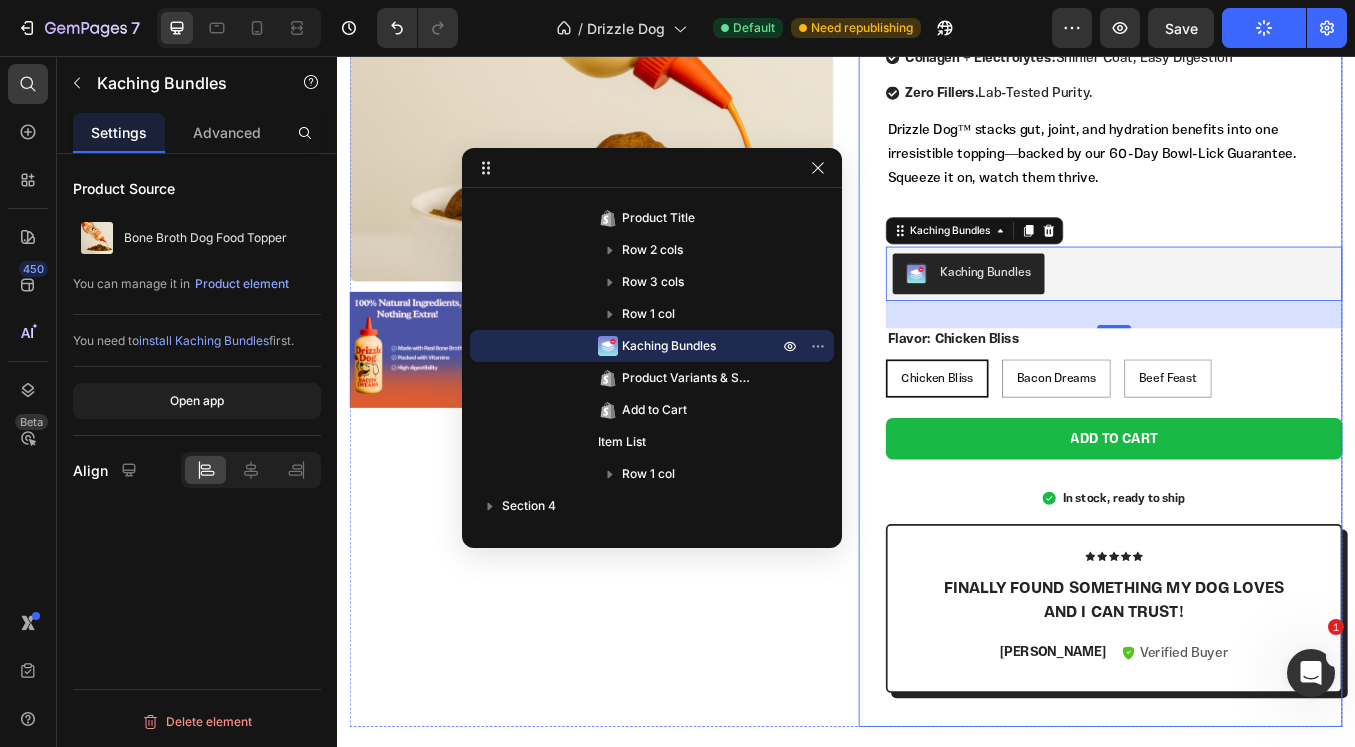 scroll, scrollTop: 527, scrollLeft: 0, axis: vertical 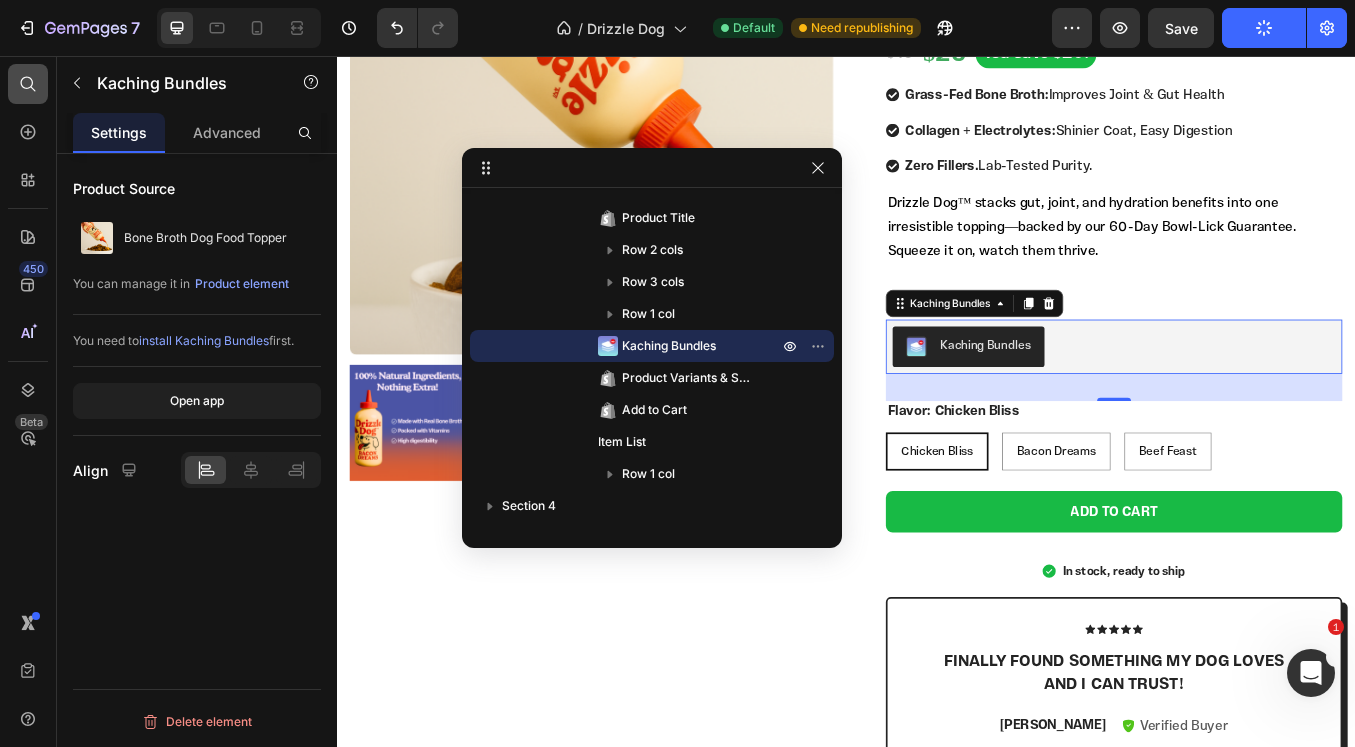 click 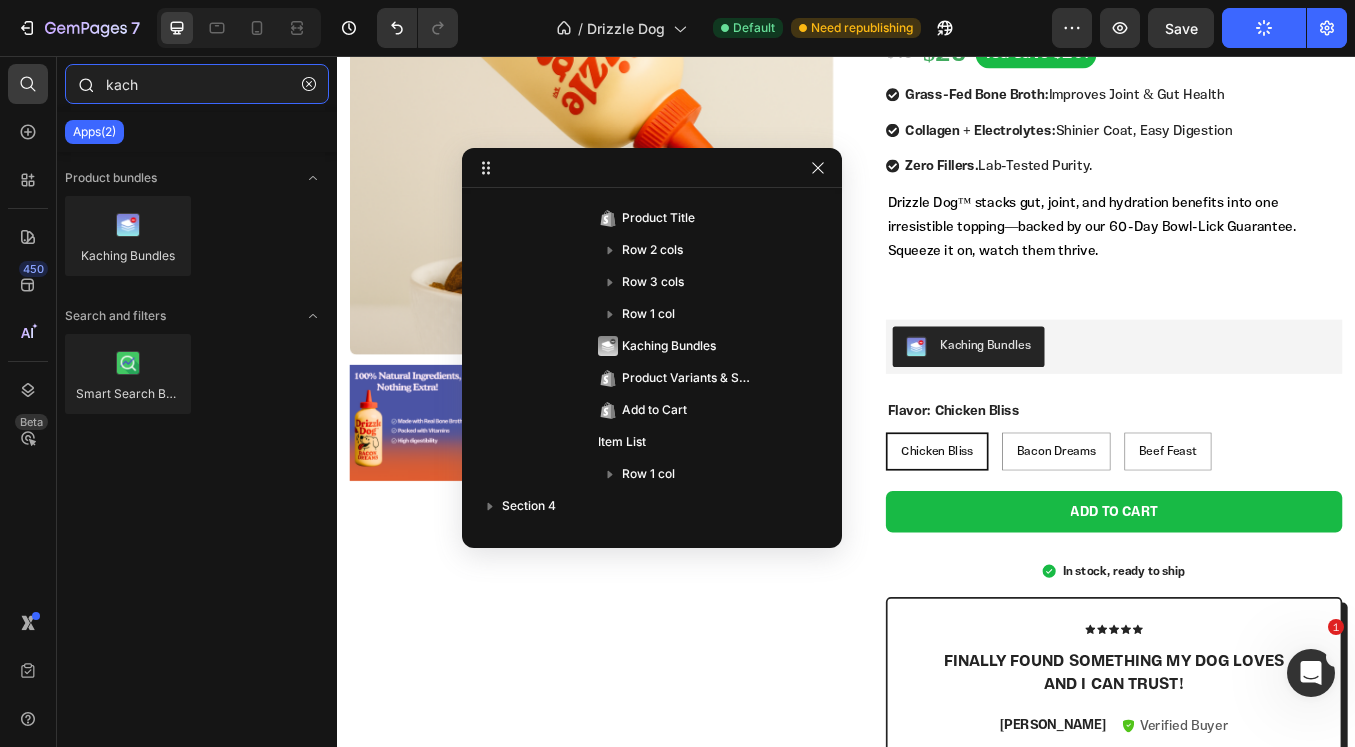 click on "kach" at bounding box center (197, 84) 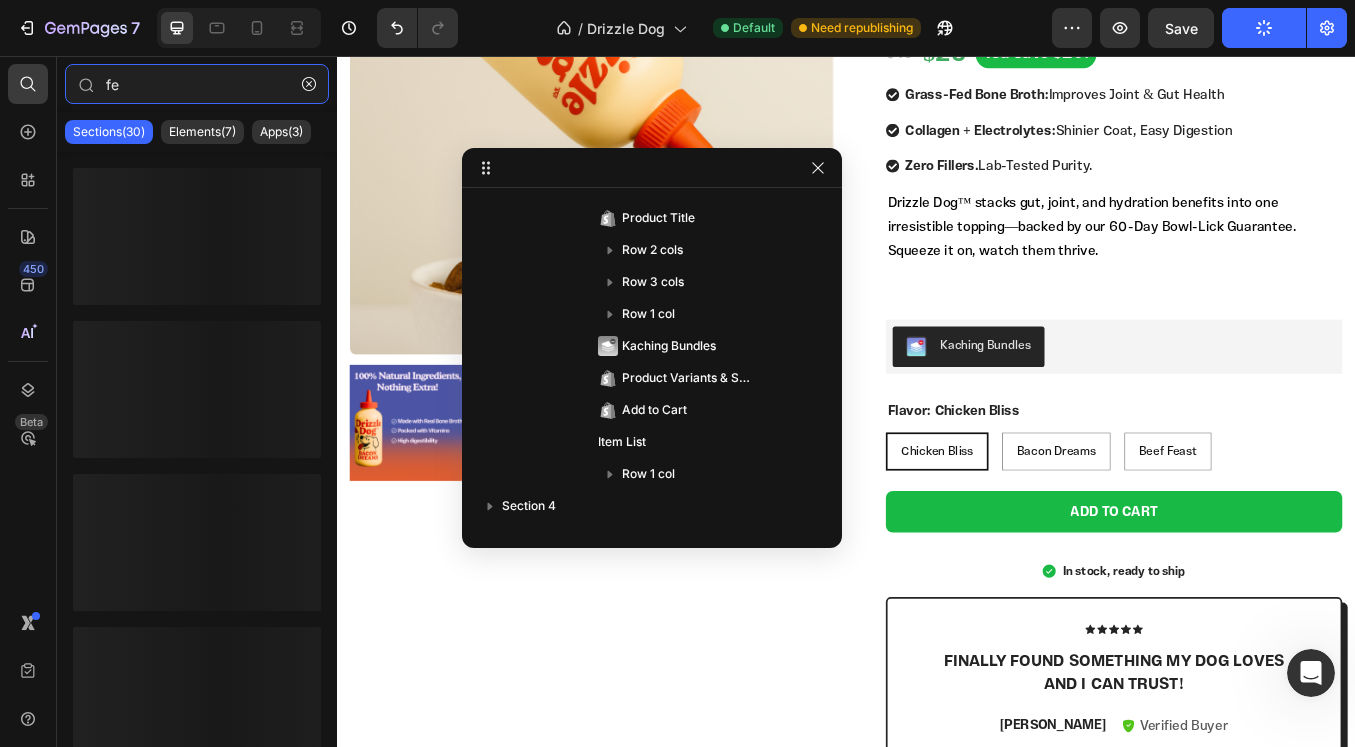 type on "f" 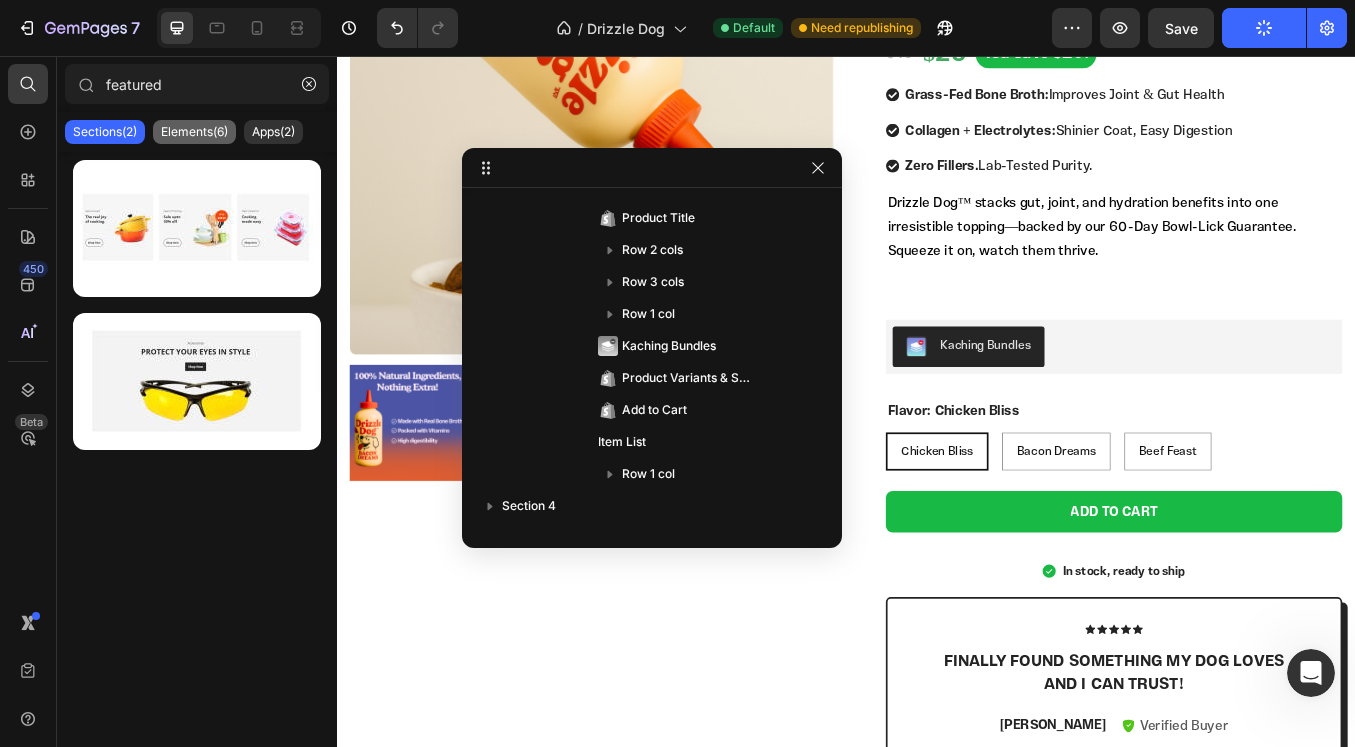 click on "Elements(6)" at bounding box center (194, 132) 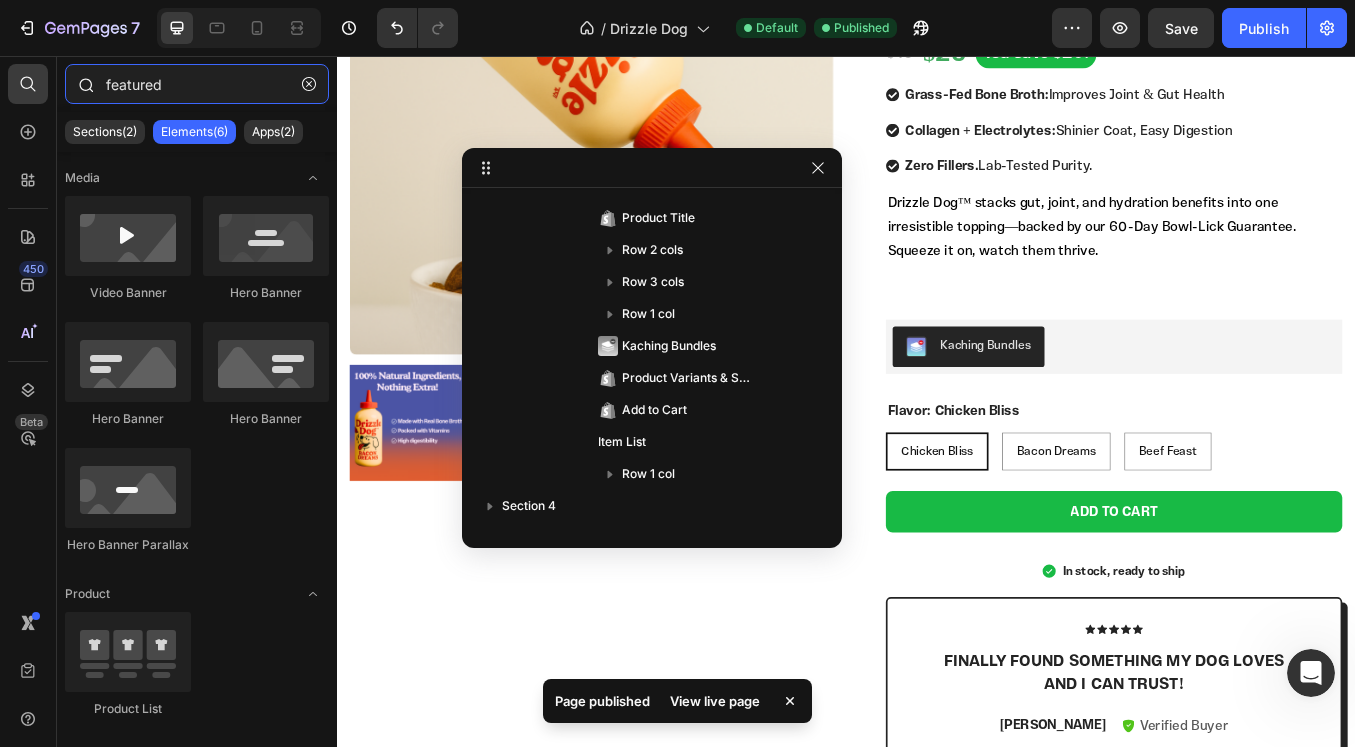 click on "featured" at bounding box center (197, 84) 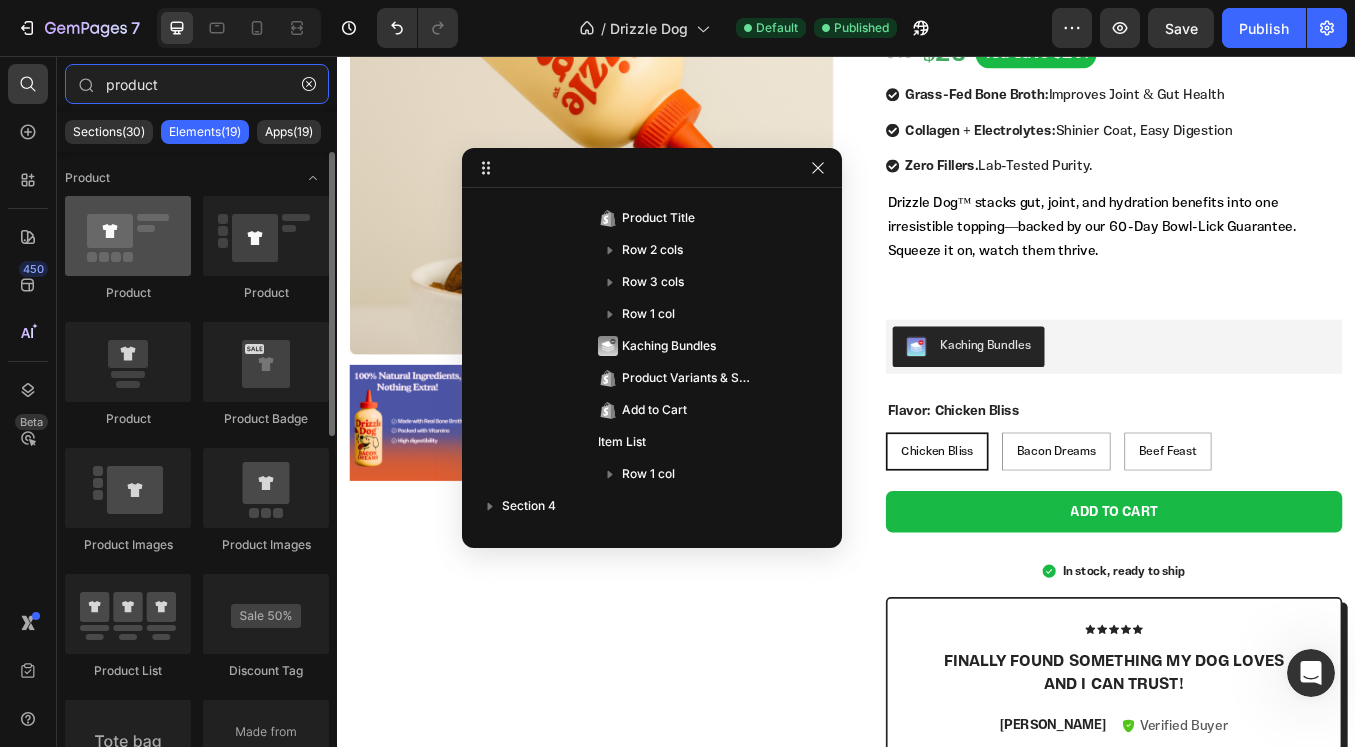 scroll, scrollTop: 126, scrollLeft: 0, axis: vertical 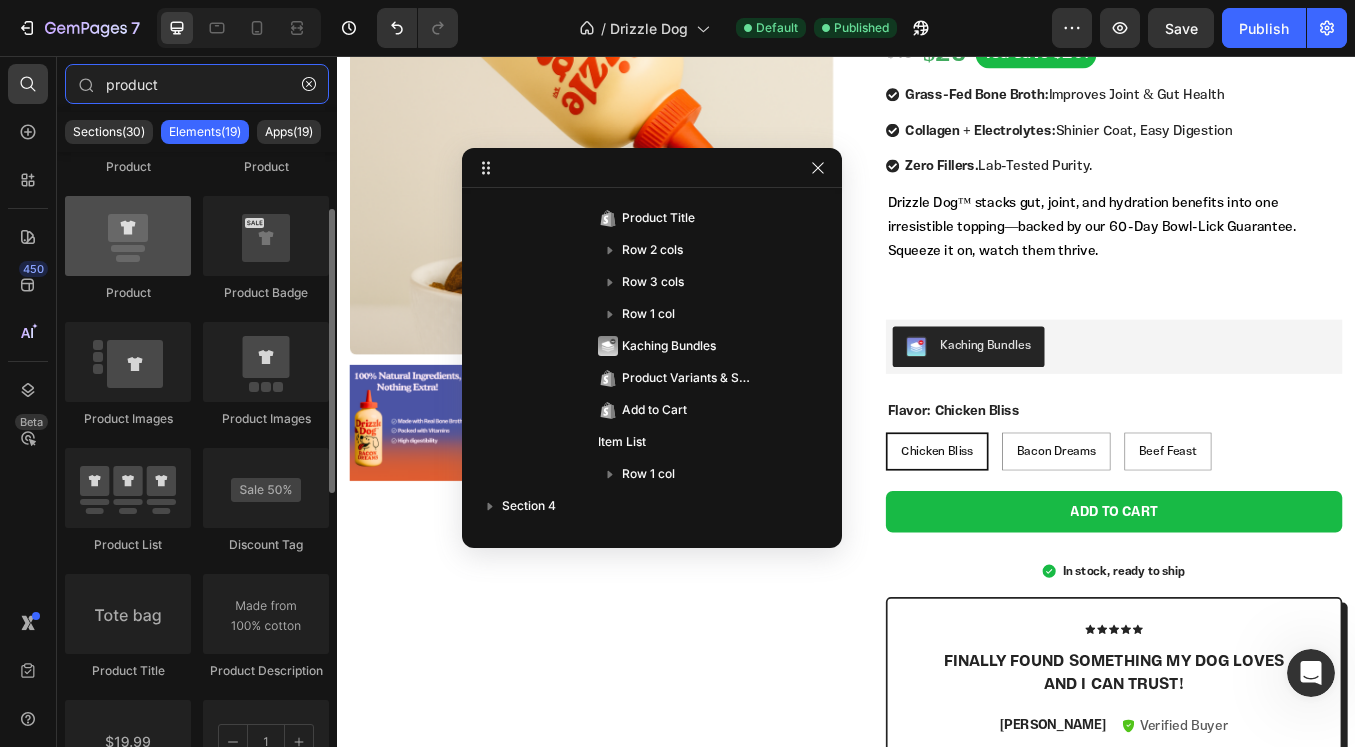 type on "product" 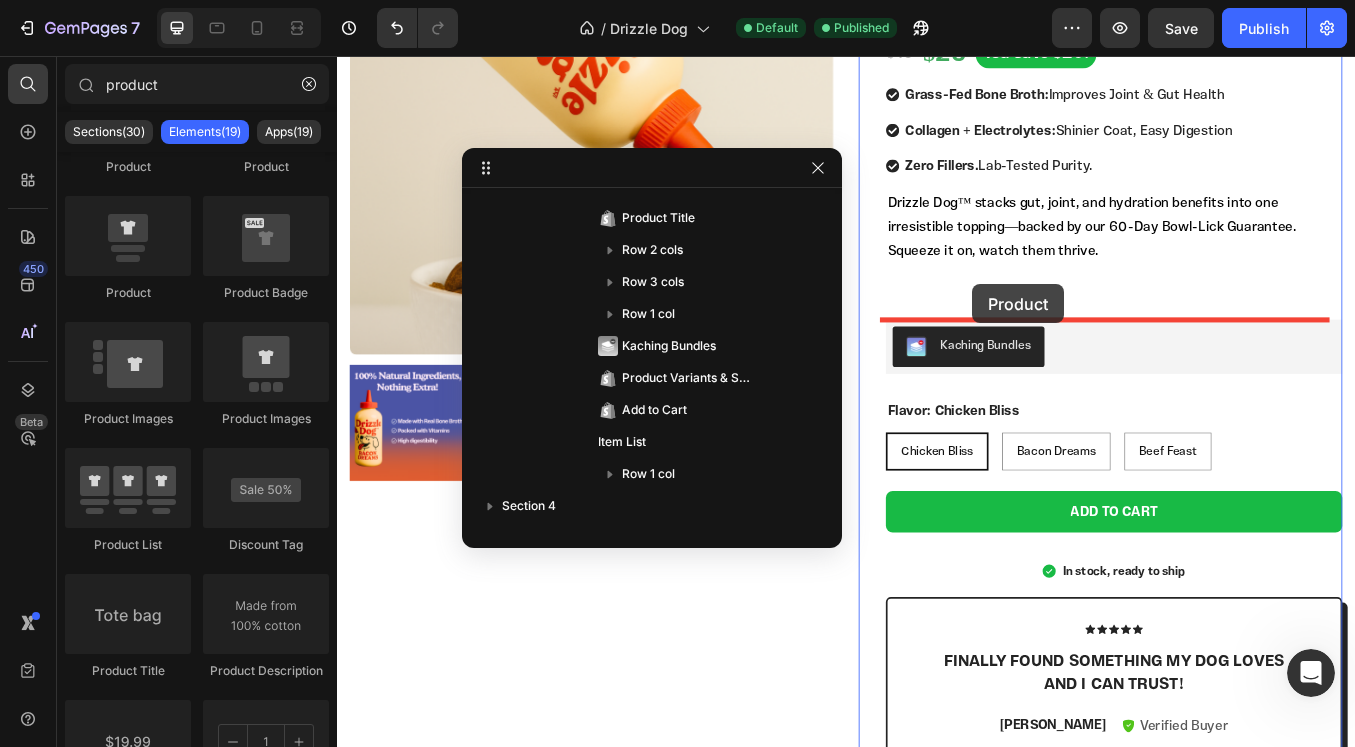 drag, startPoint x: 477, startPoint y: 314, endPoint x: 1085, endPoint y: 325, distance: 608.0995 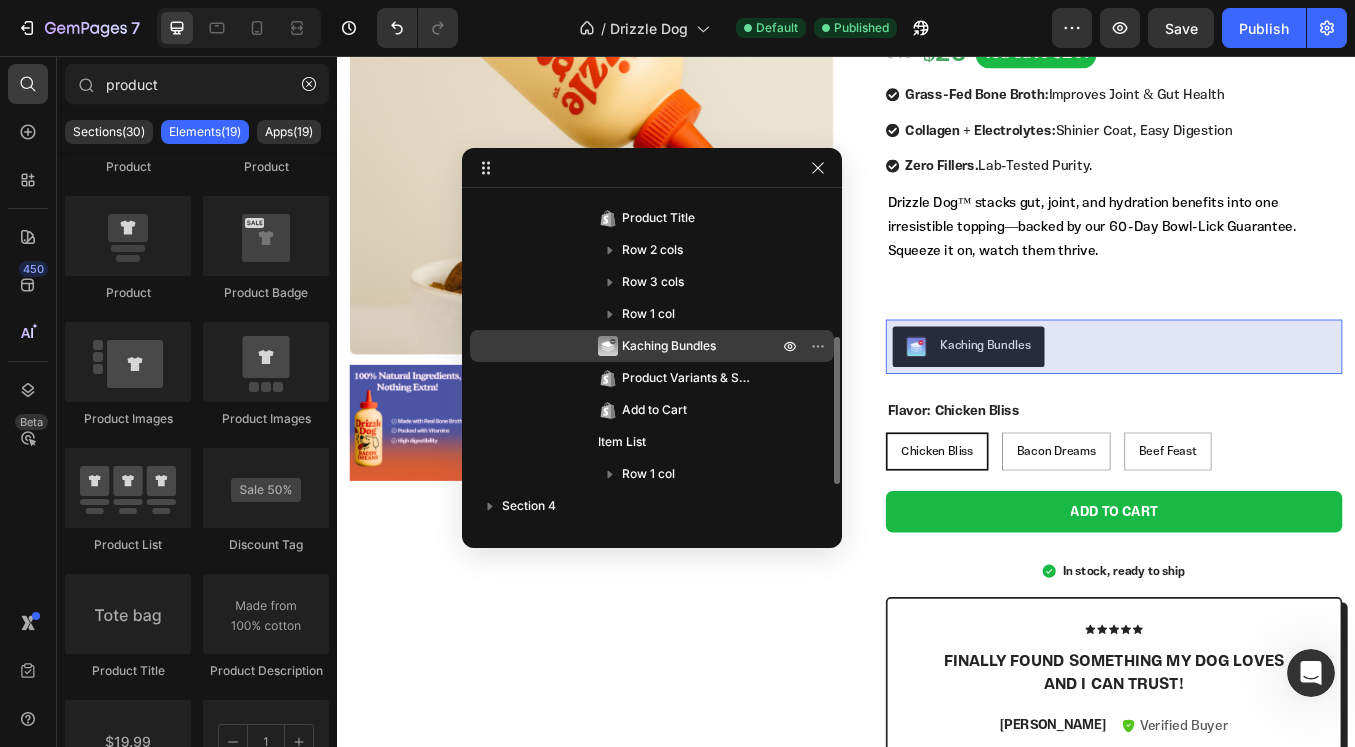 click on "Kaching Bundles" at bounding box center (669, 346) 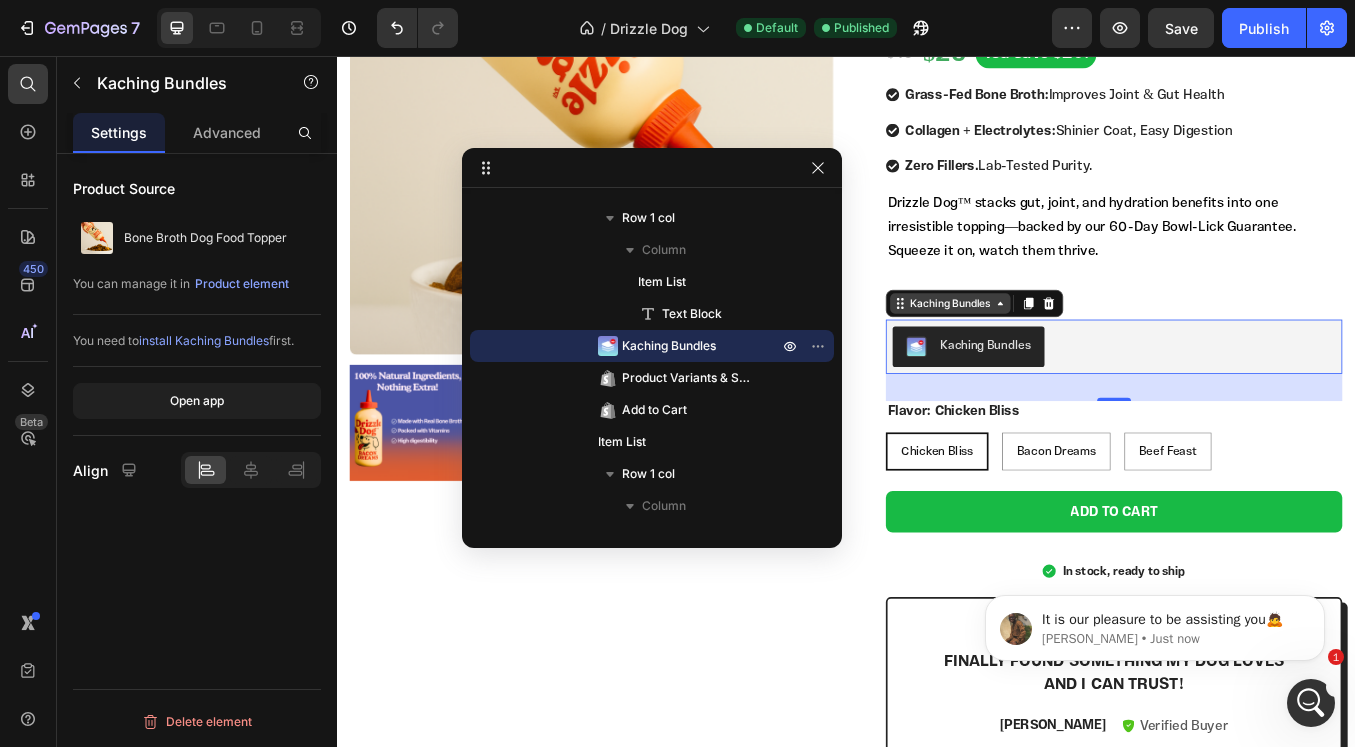 scroll, scrollTop: 0, scrollLeft: 0, axis: both 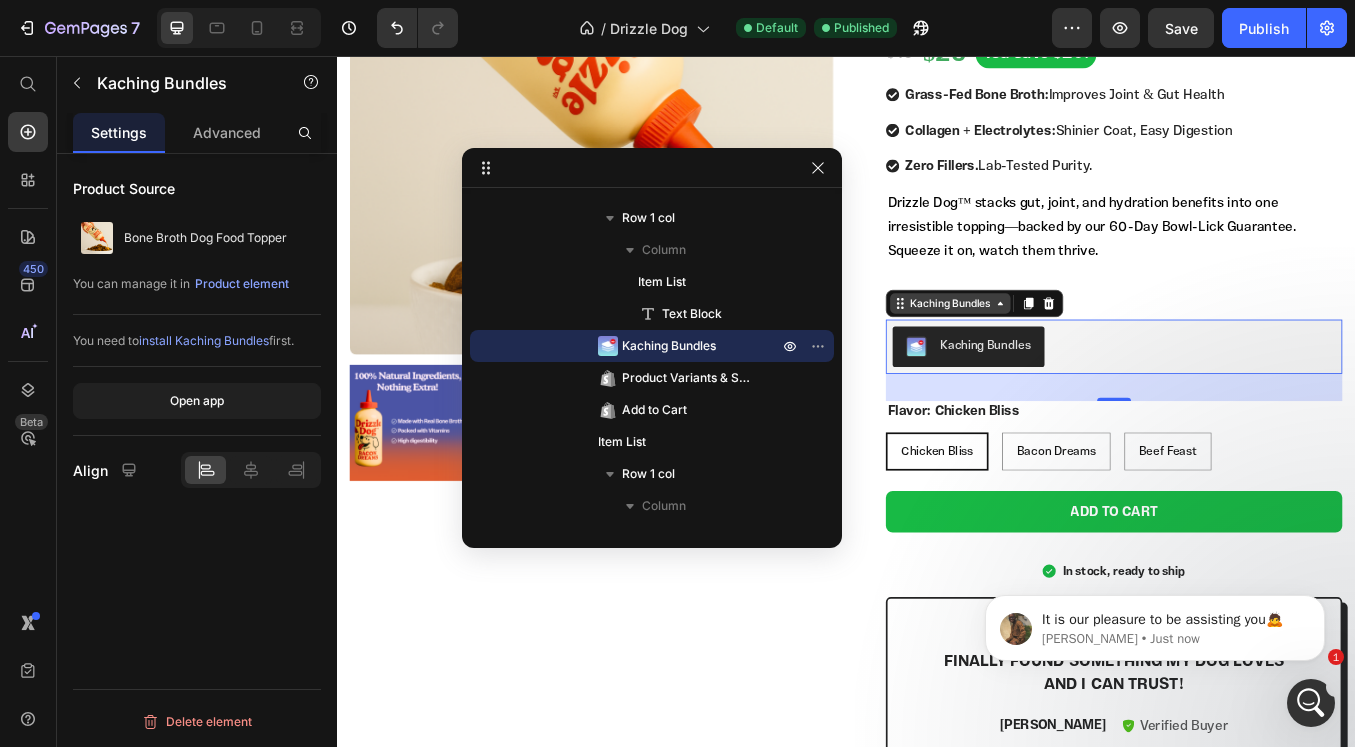 click 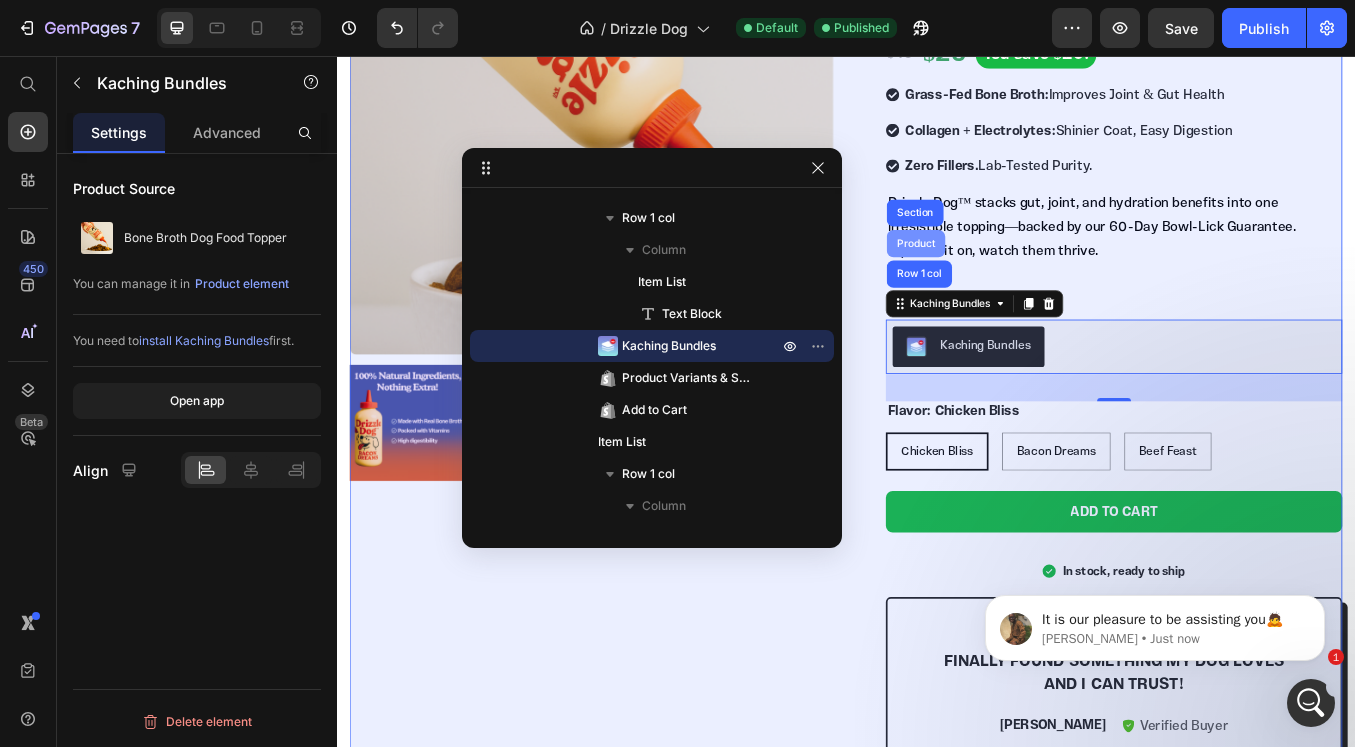 click on "Product" at bounding box center [1019, 277] 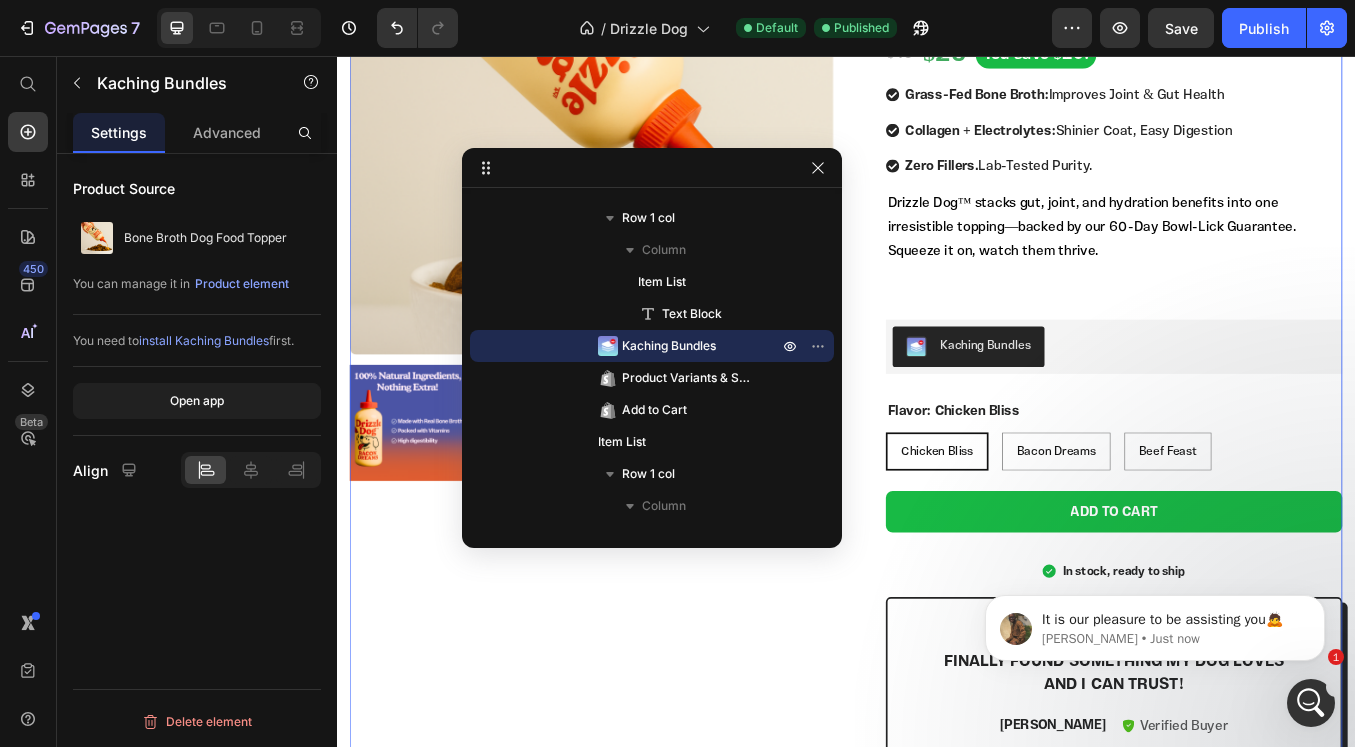 scroll, scrollTop: 0, scrollLeft: 0, axis: both 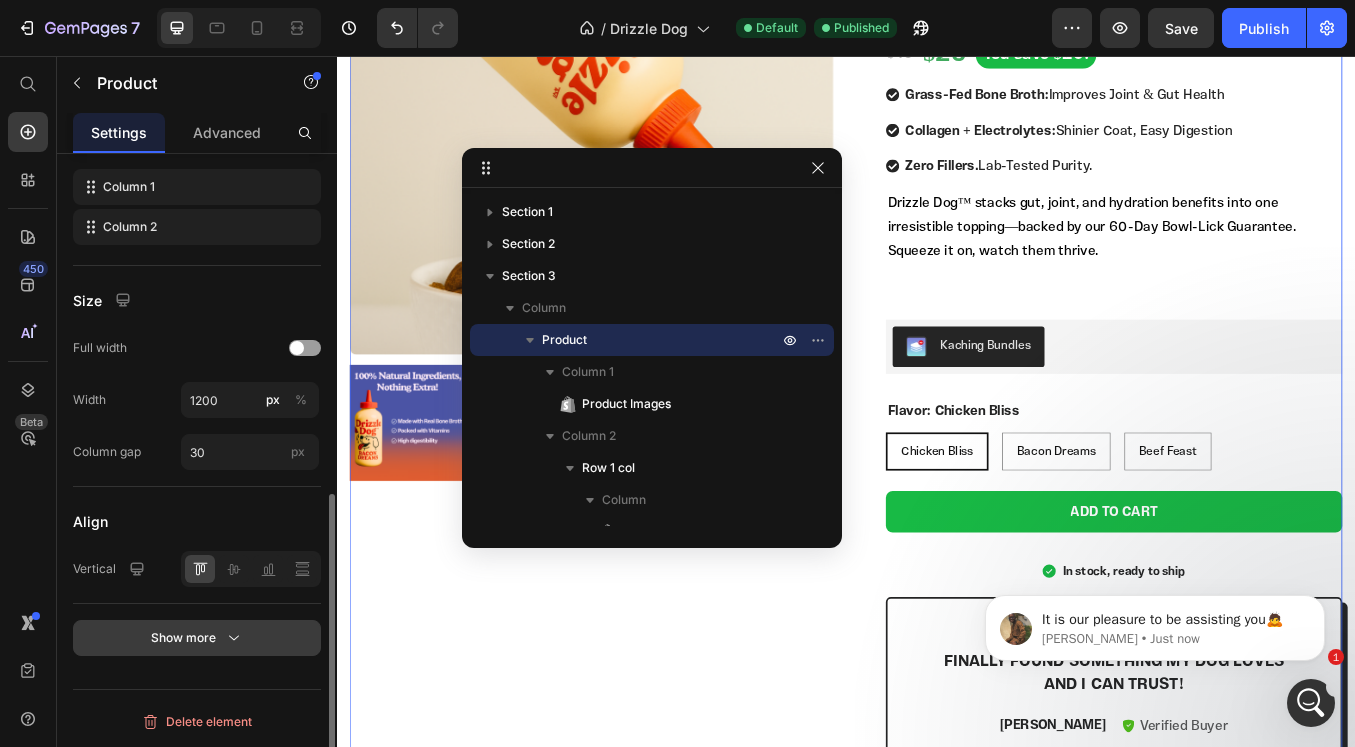 click on "Show more" at bounding box center (197, 638) 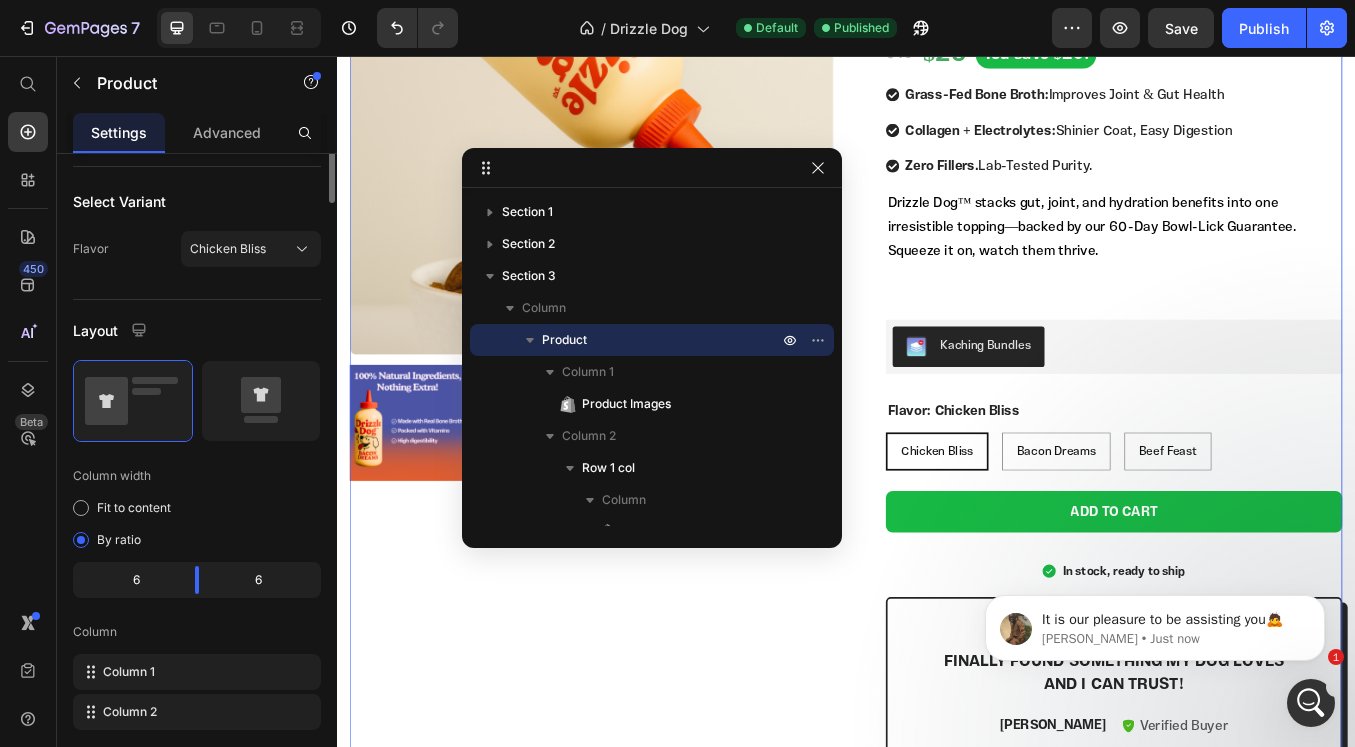 scroll, scrollTop: 0, scrollLeft: 0, axis: both 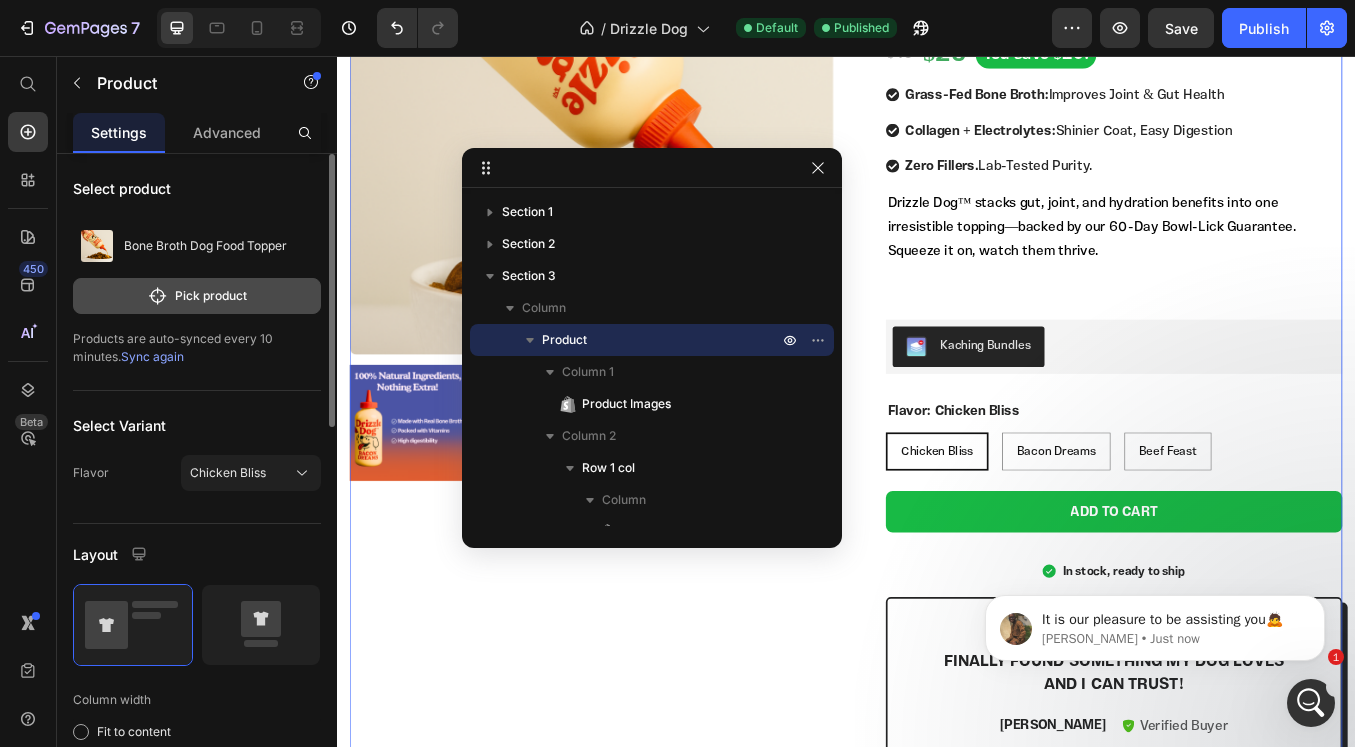 click on "Pick product" at bounding box center (197, 296) 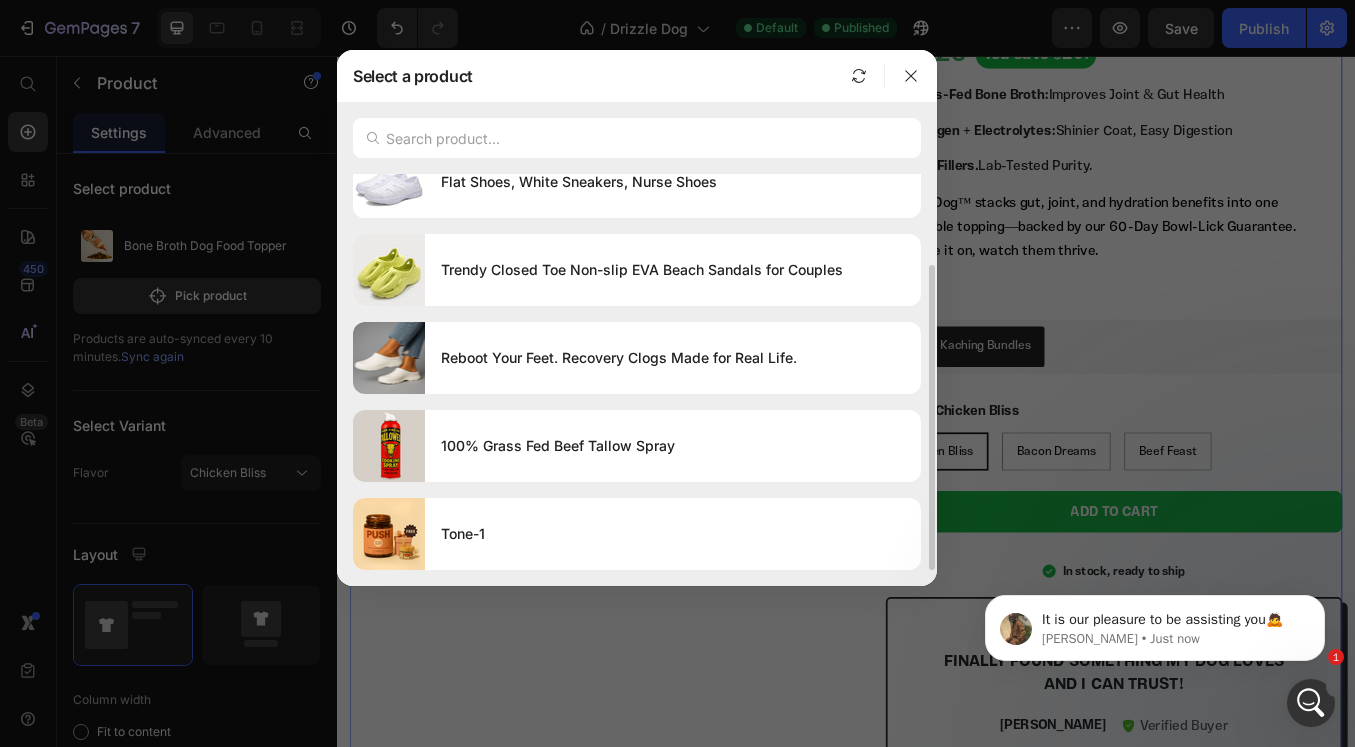 scroll, scrollTop: 0, scrollLeft: 0, axis: both 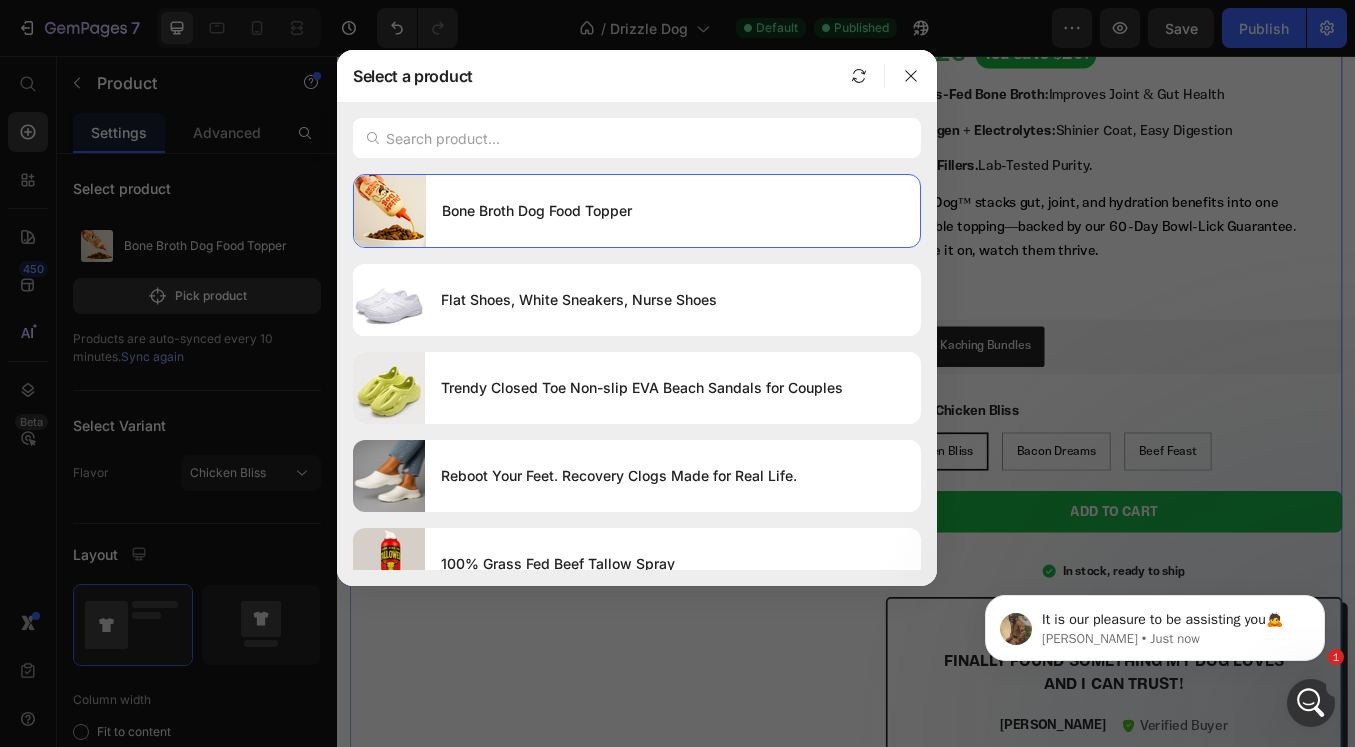 click at bounding box center (677, 373) 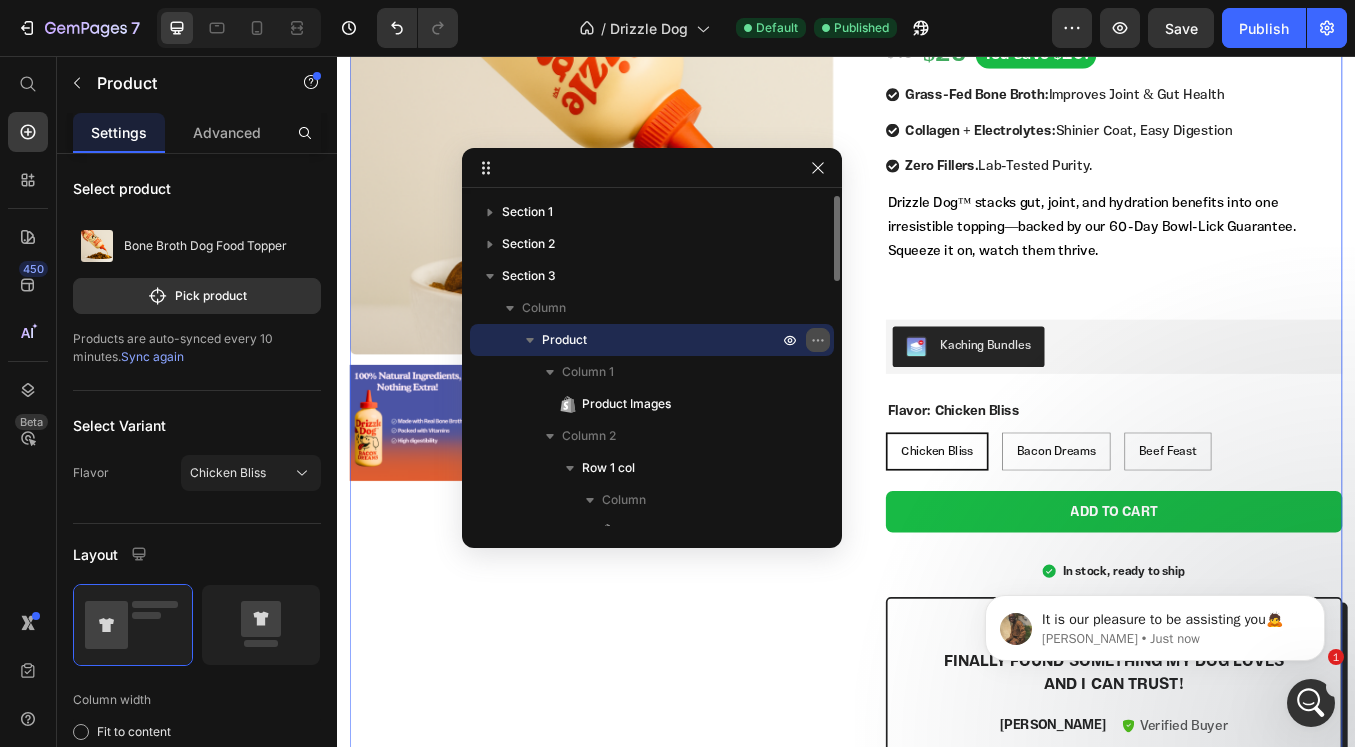 click 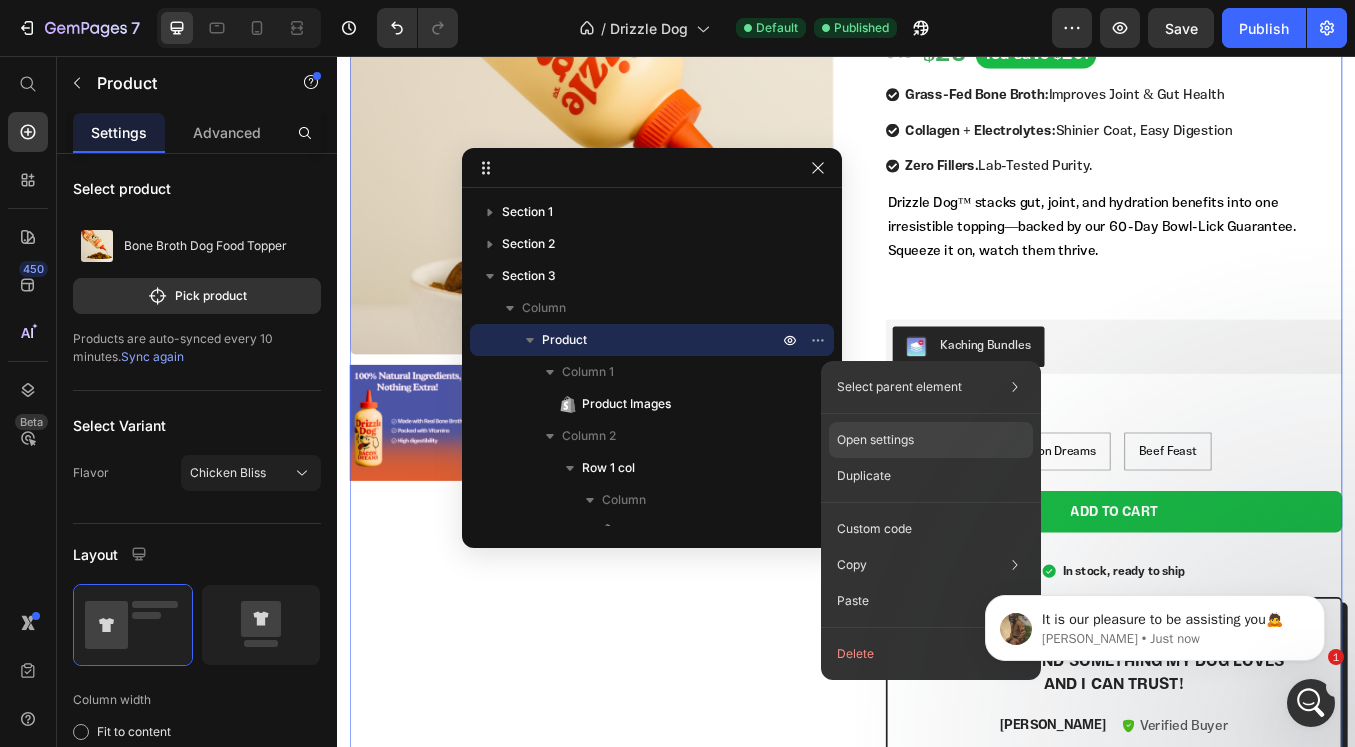 click on "Open settings" at bounding box center (875, 440) 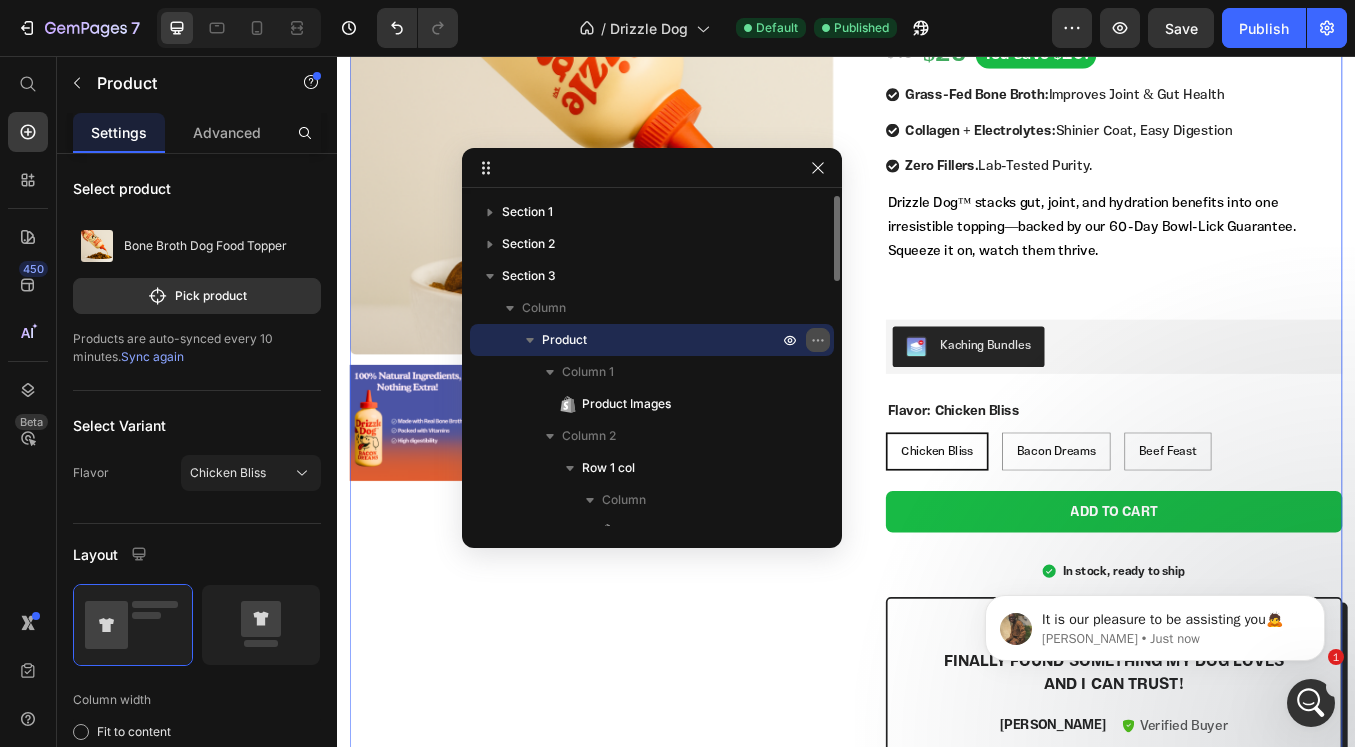 click 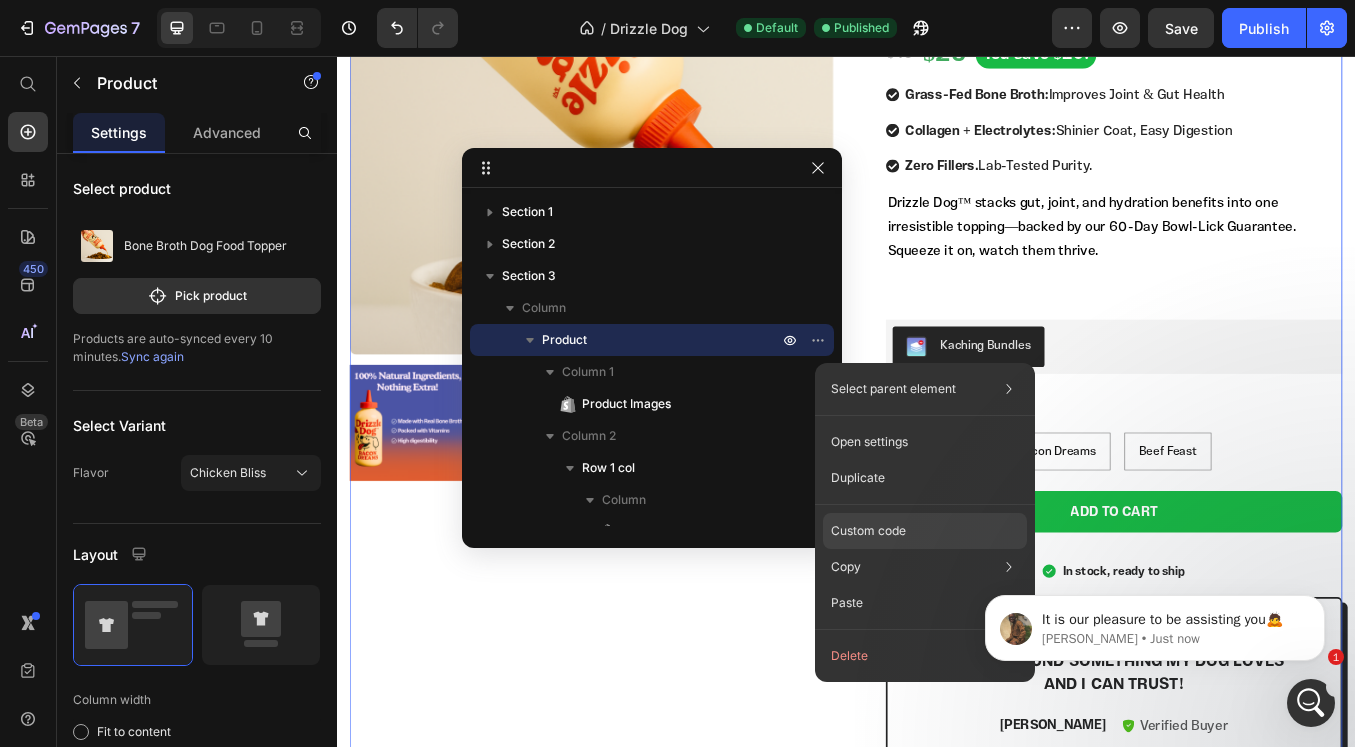 click on "Custom code" at bounding box center [868, 531] 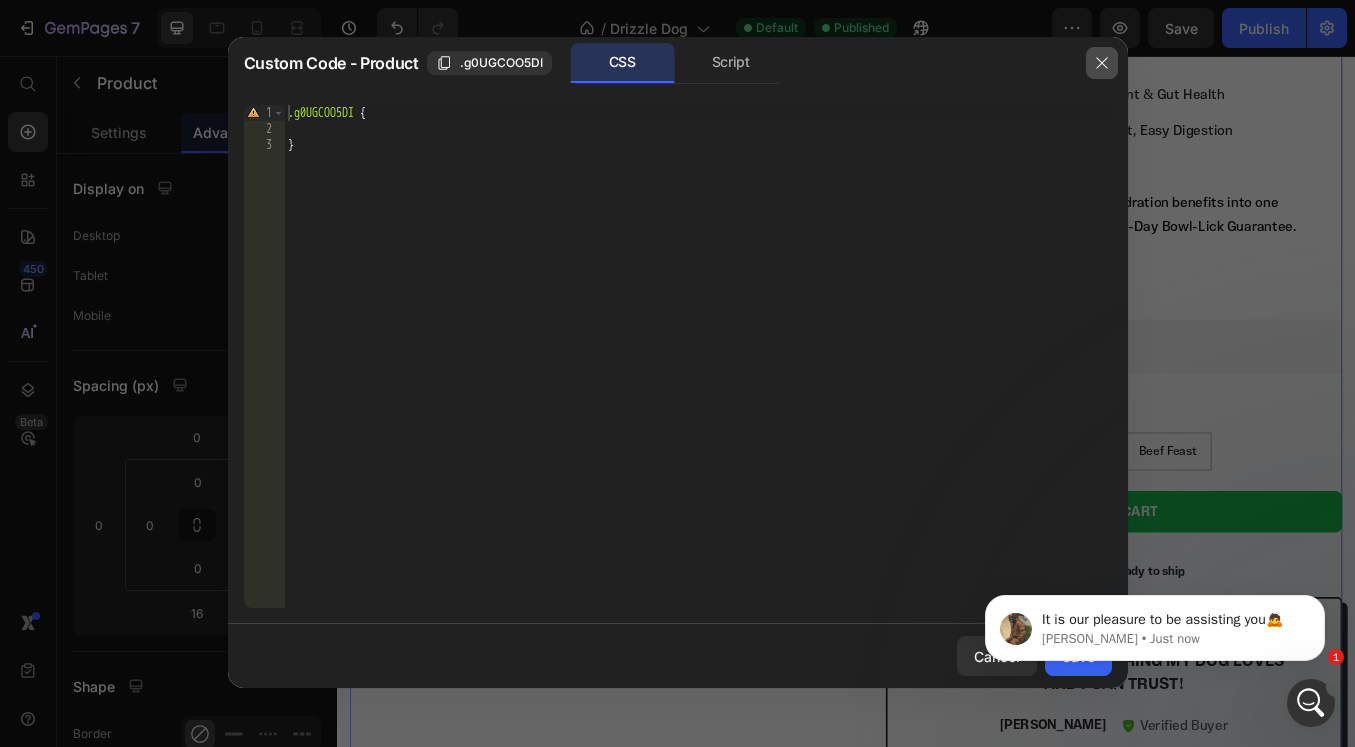 click 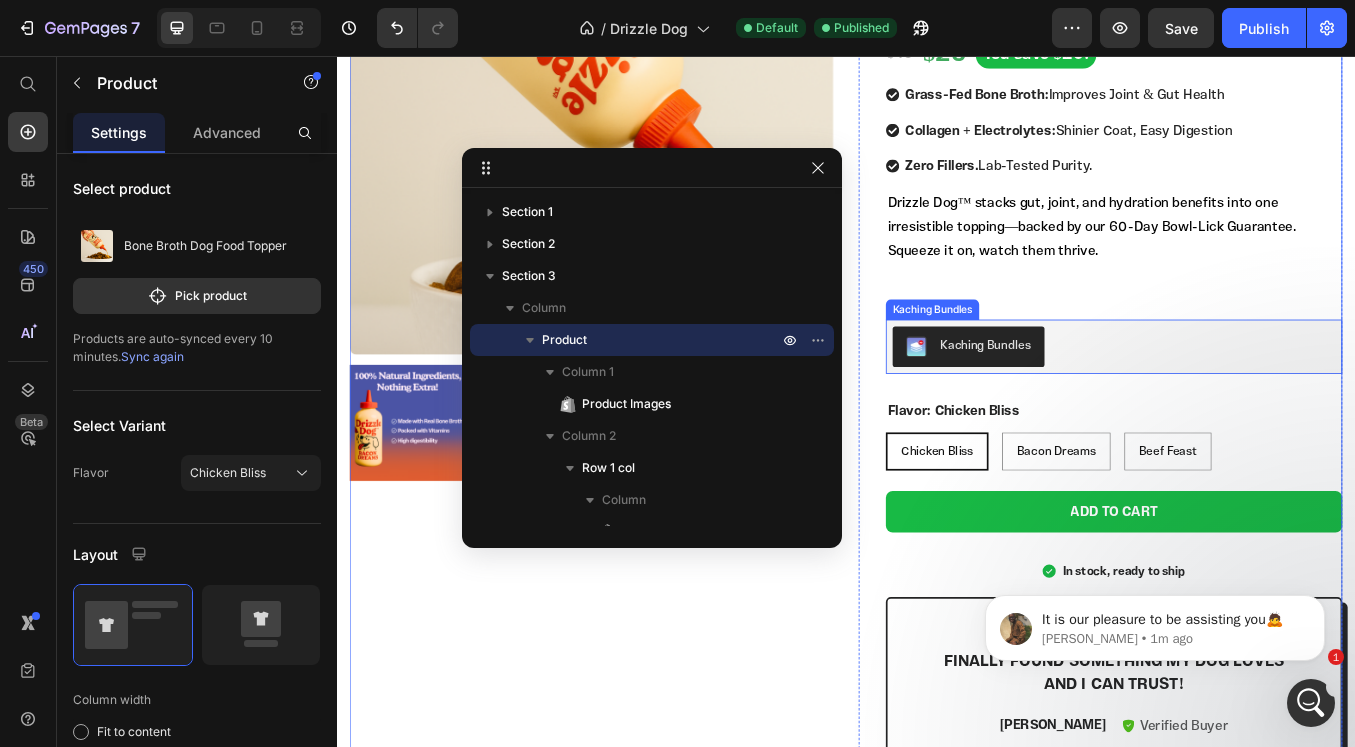 click on "Kaching Bundles" at bounding box center (1253, 399) 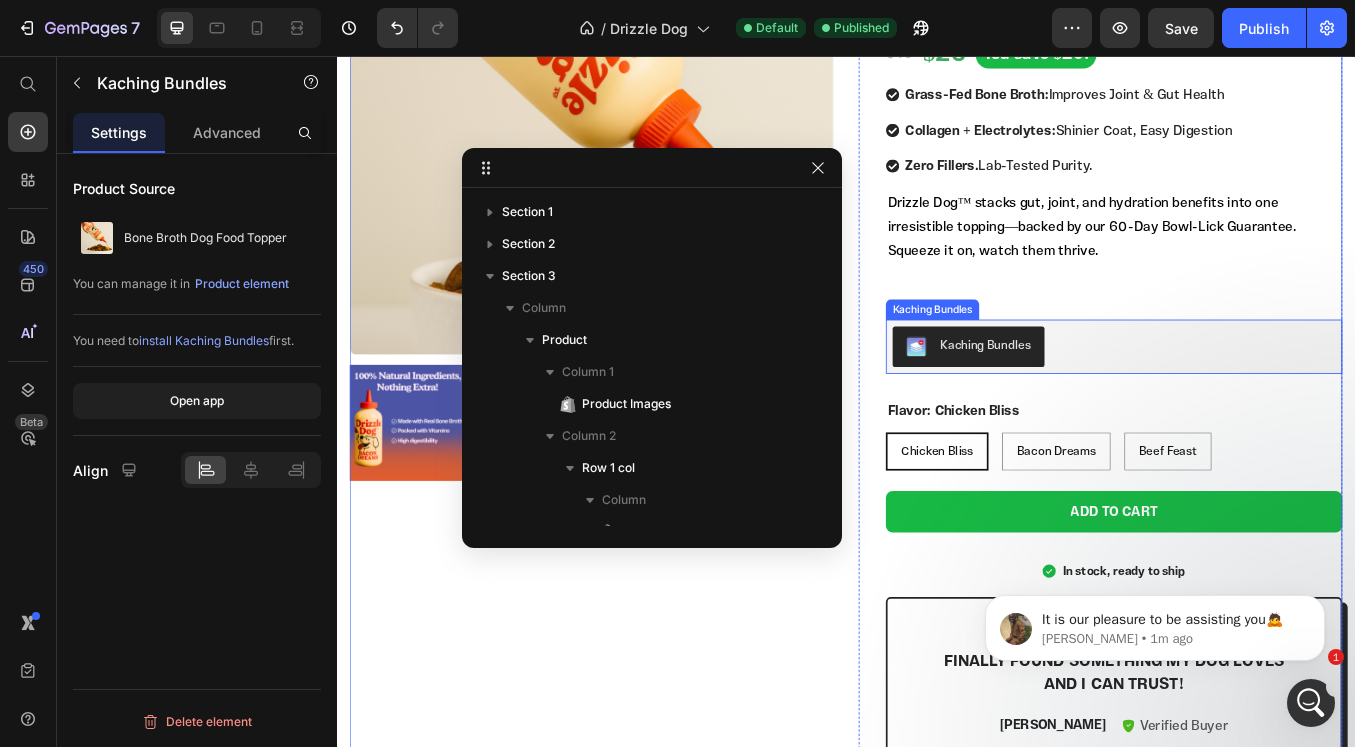 scroll, scrollTop: 730, scrollLeft: 0, axis: vertical 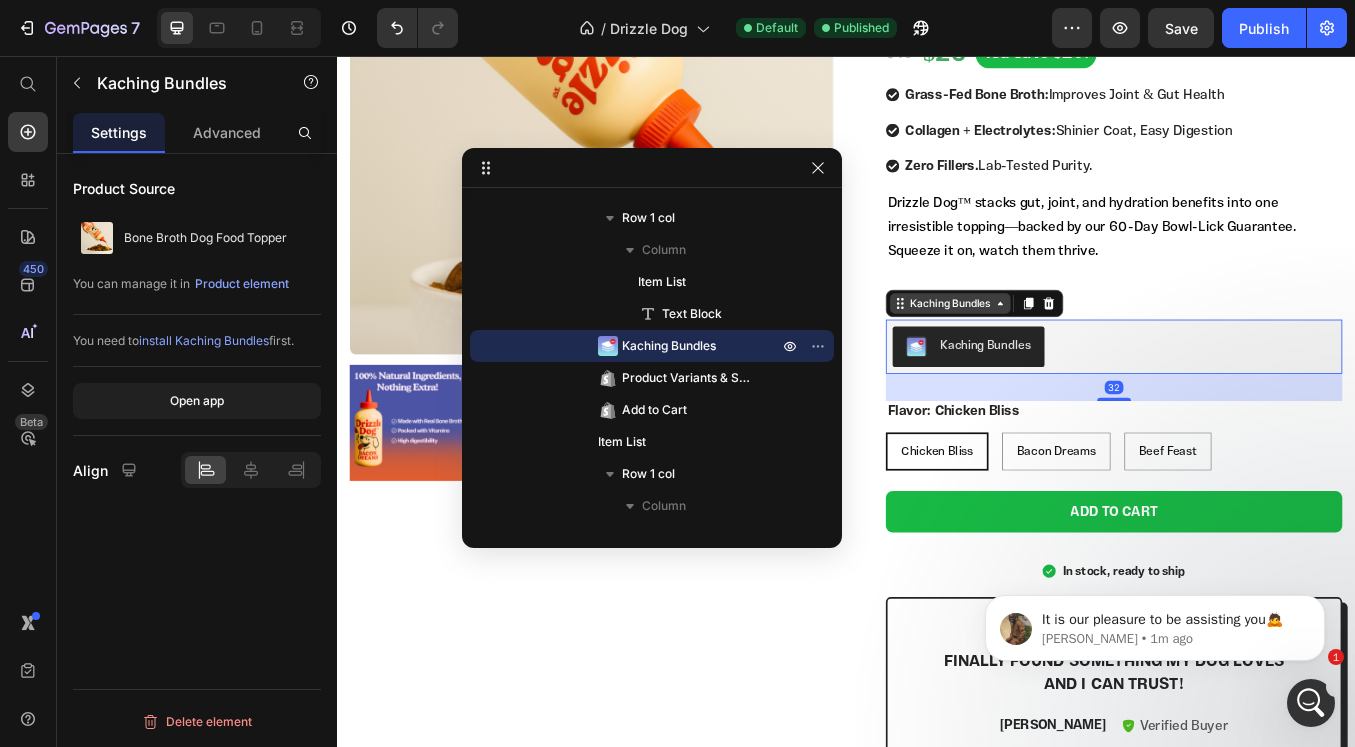 click 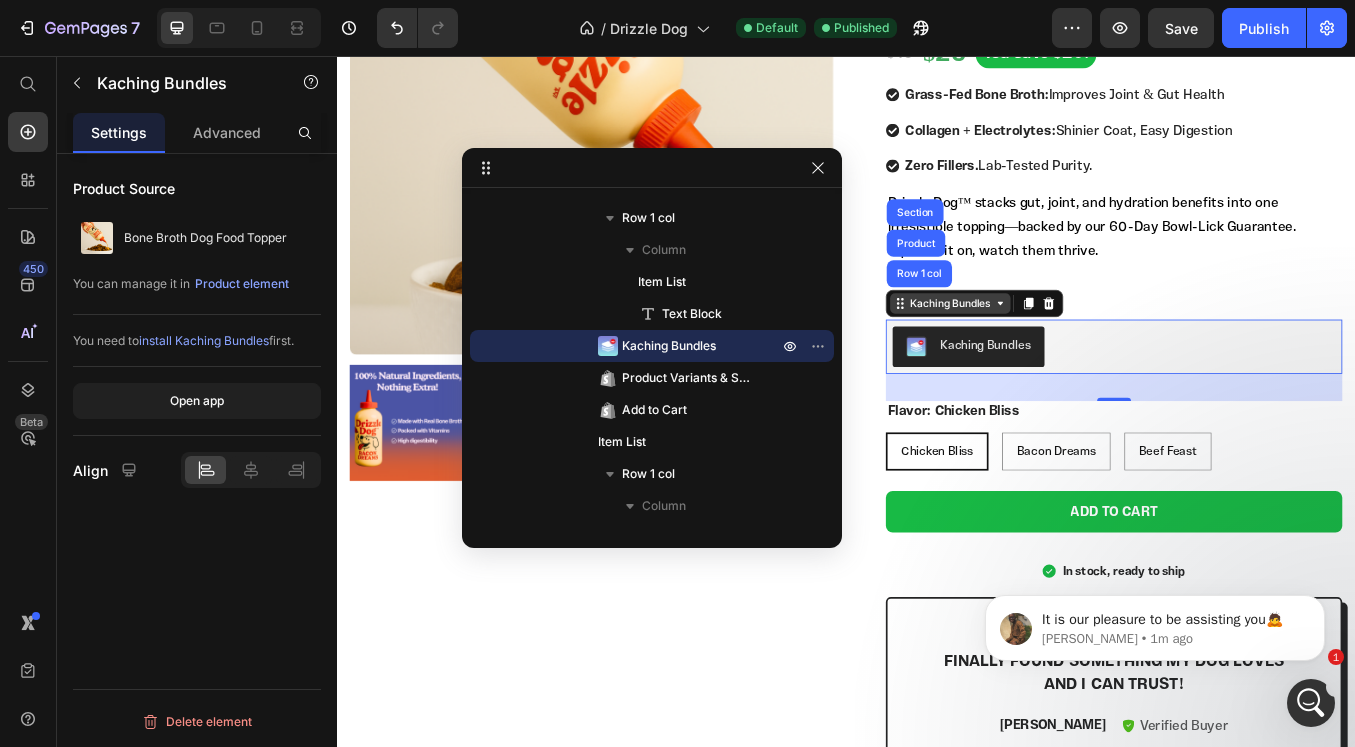 click 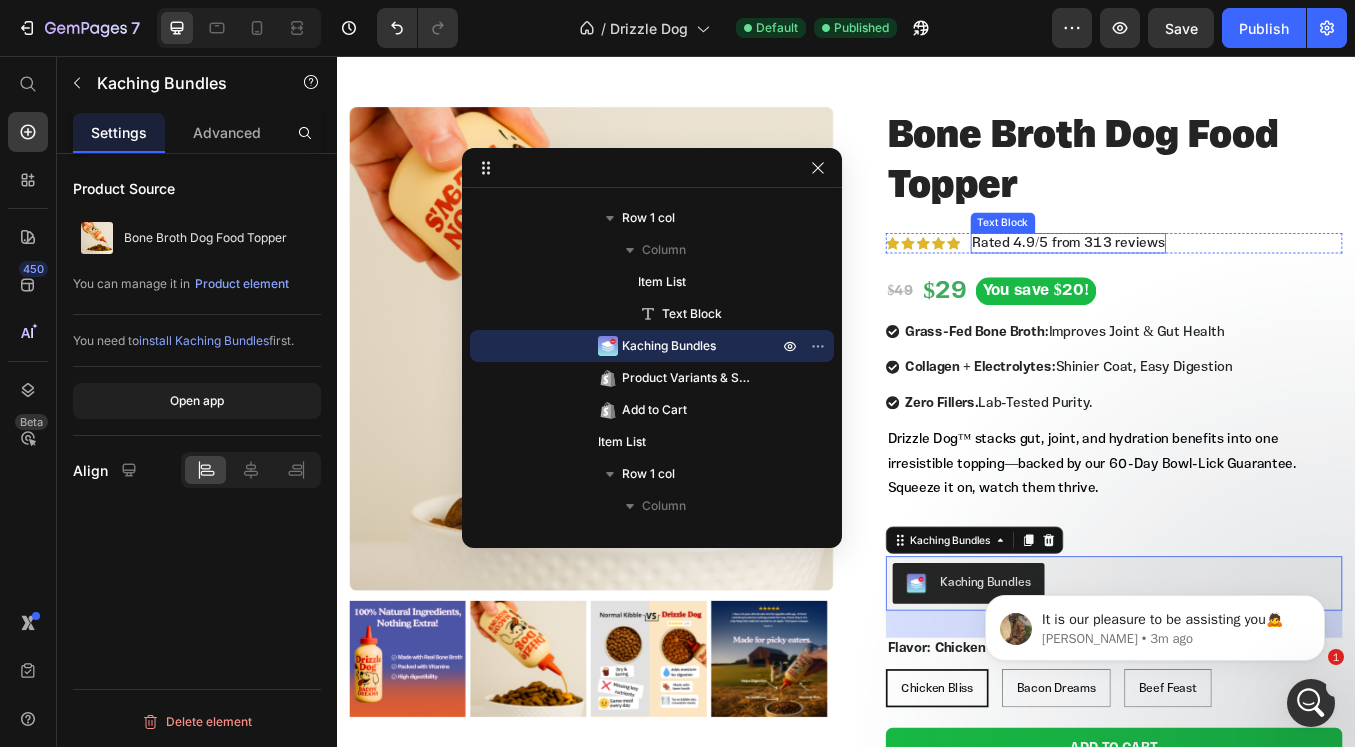 scroll, scrollTop: 216, scrollLeft: 0, axis: vertical 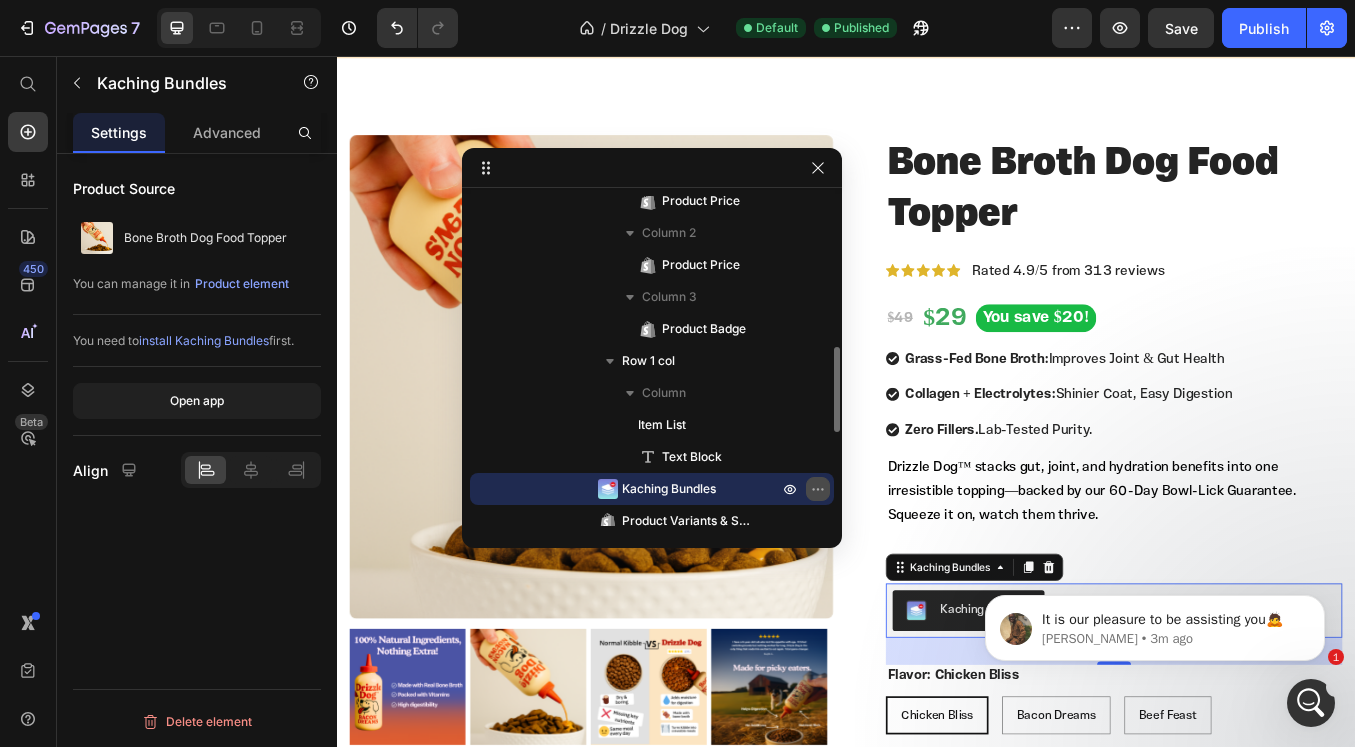 click 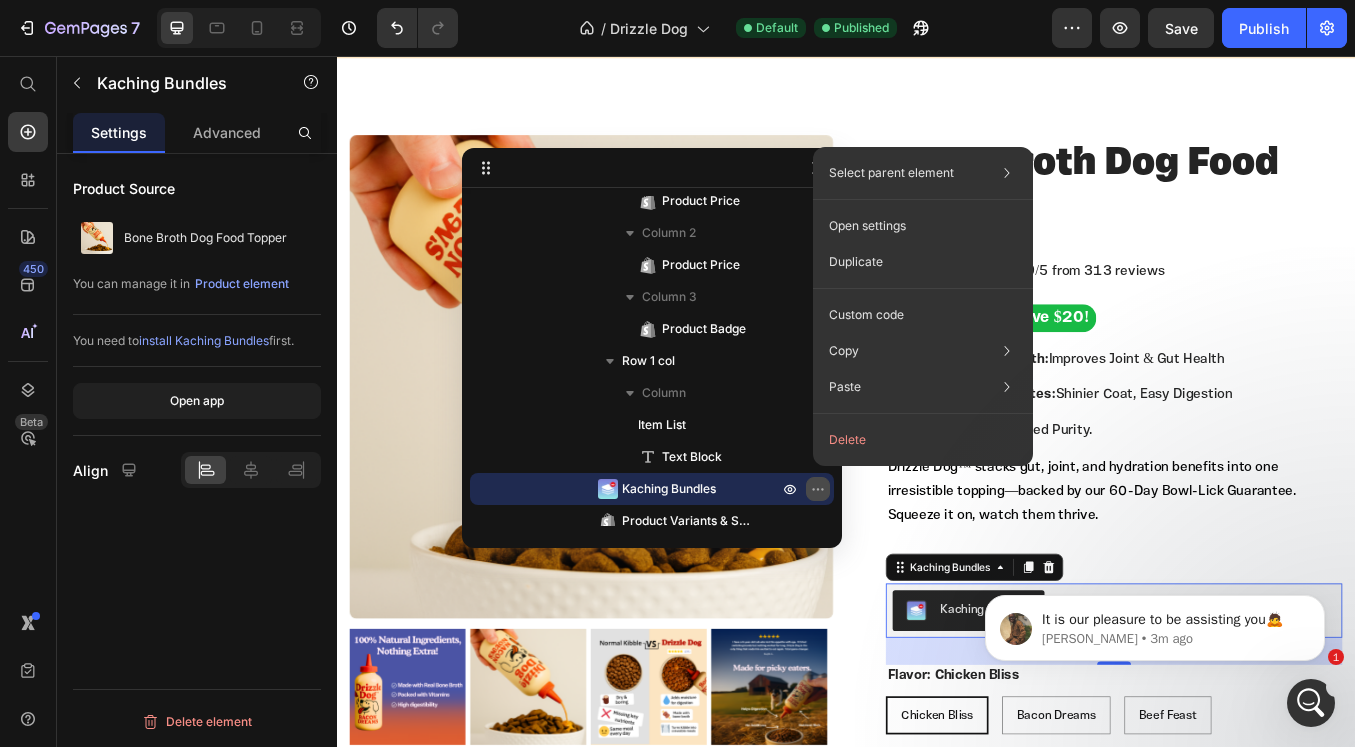 click 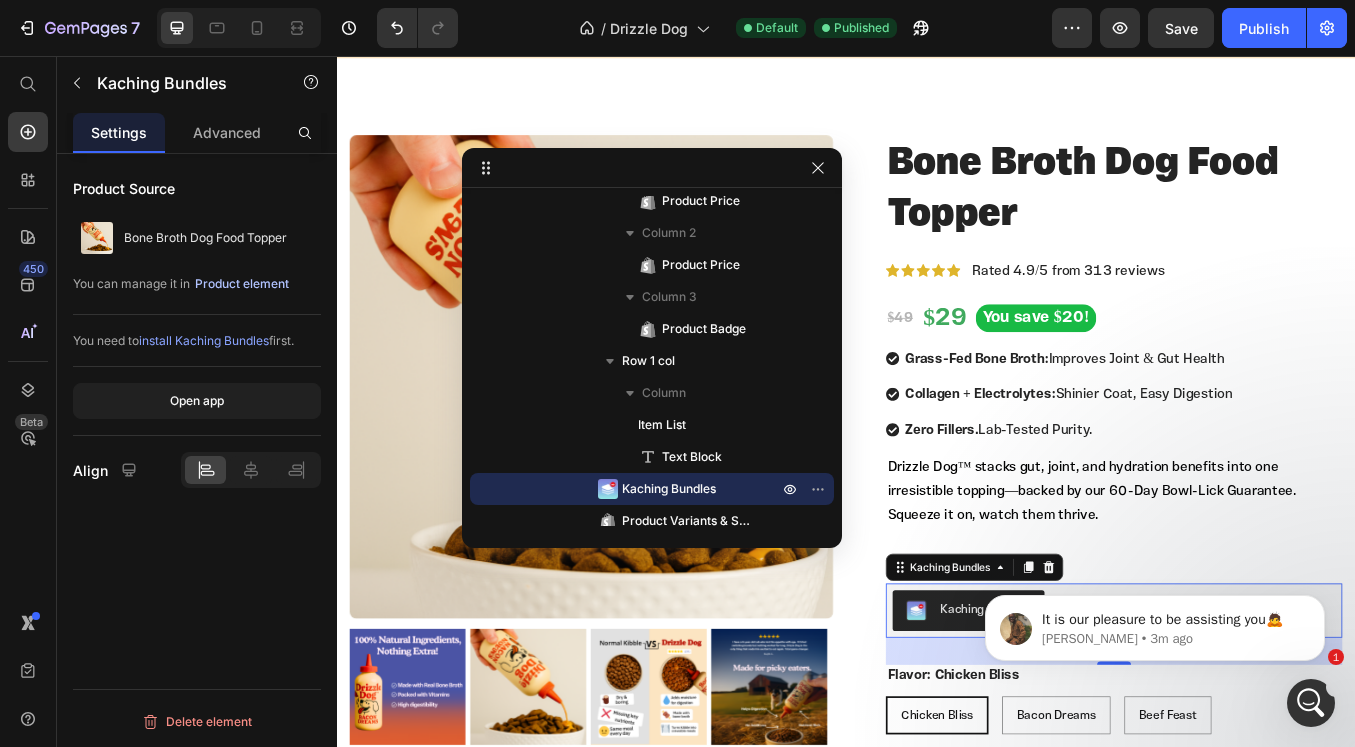 click on "Product element" at bounding box center (242, 284) 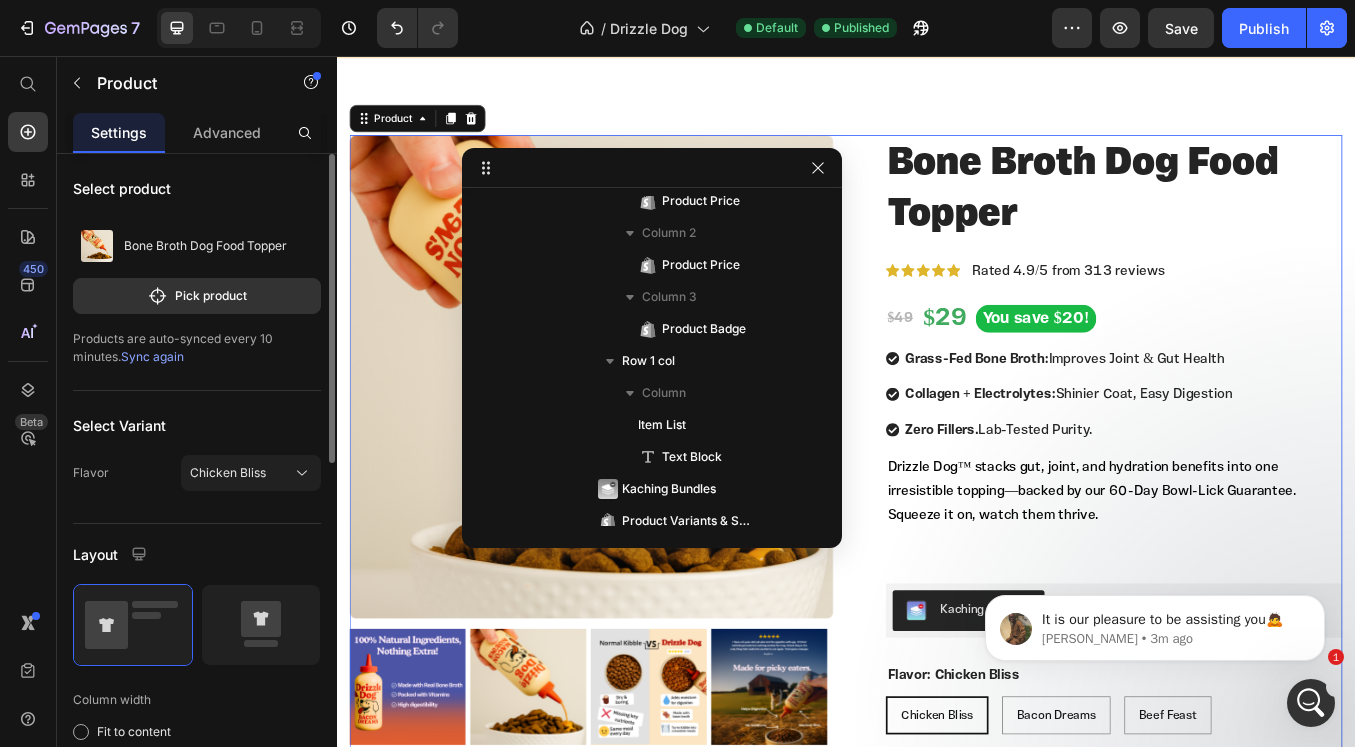 scroll, scrollTop: 0, scrollLeft: 0, axis: both 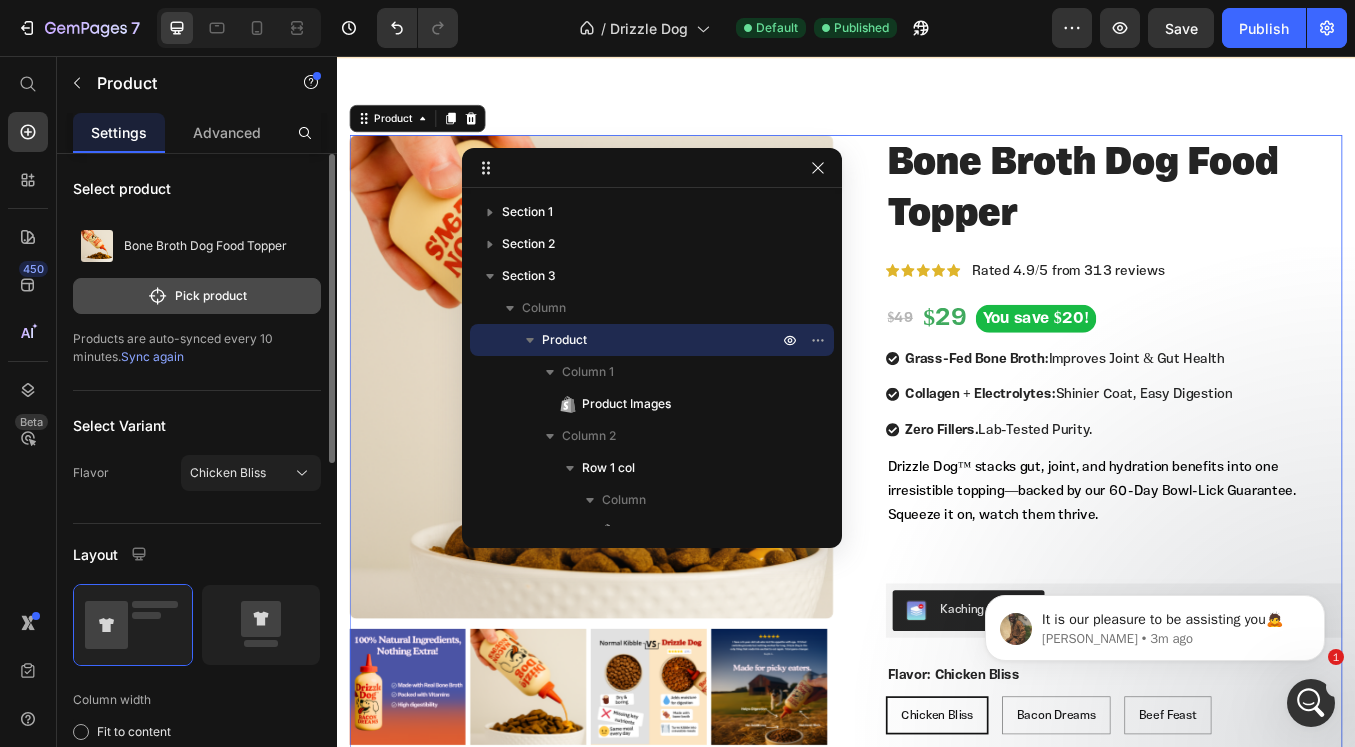 click on "Pick product" at bounding box center [197, 296] 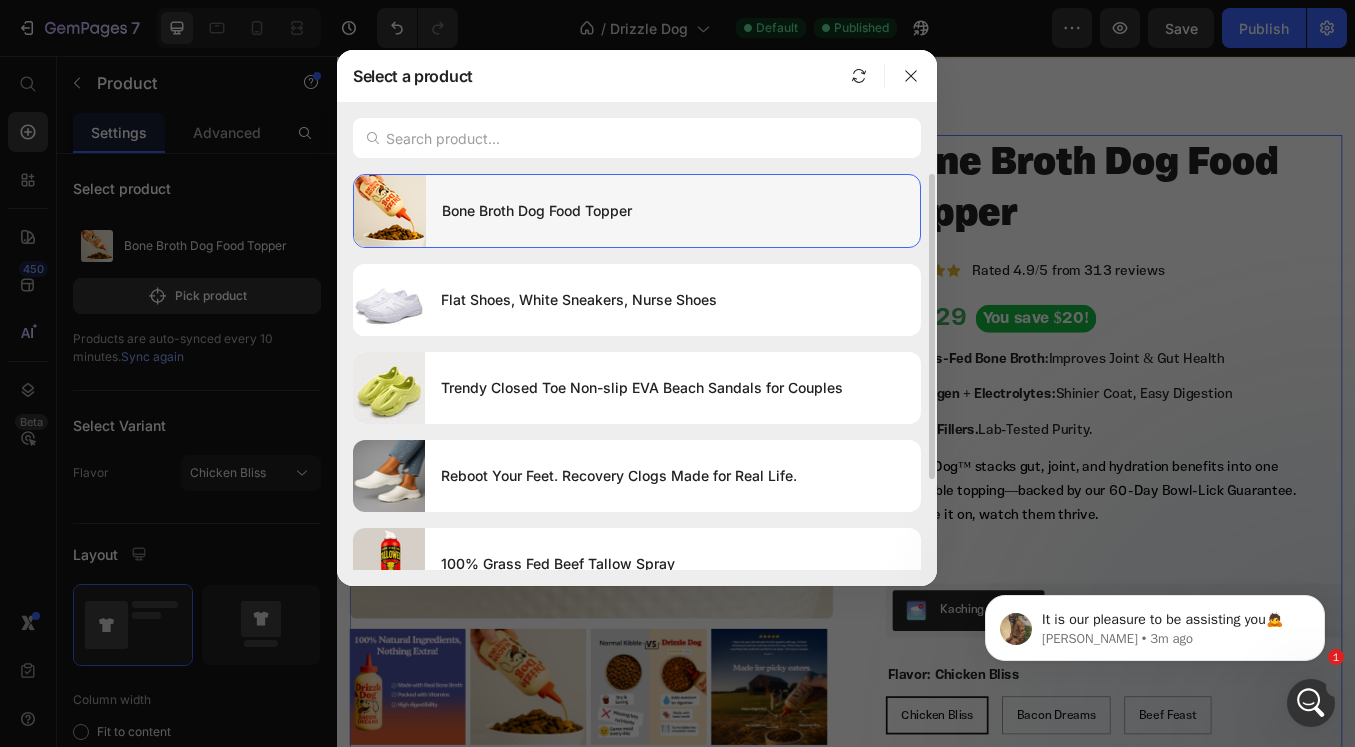 click on "Bone Broth Dog Food Topper" 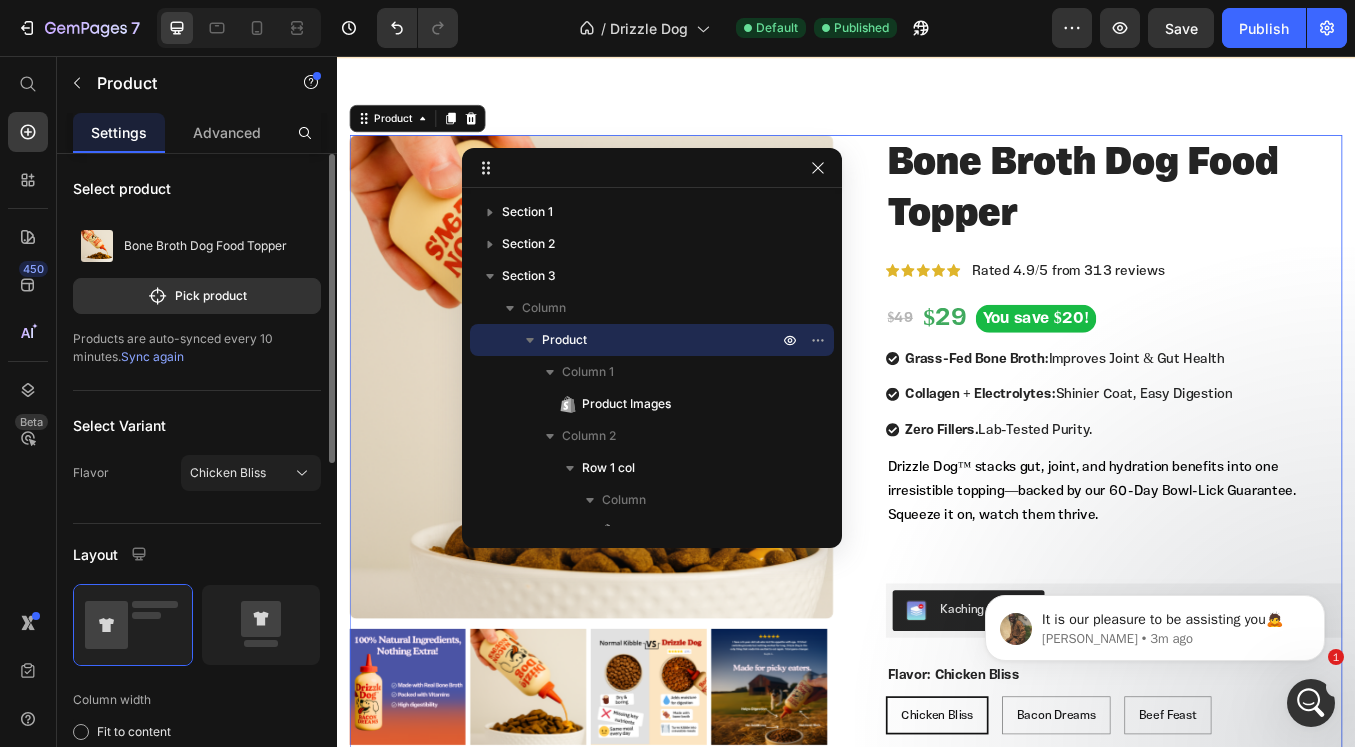 click on "Sync again" at bounding box center [152, 356] 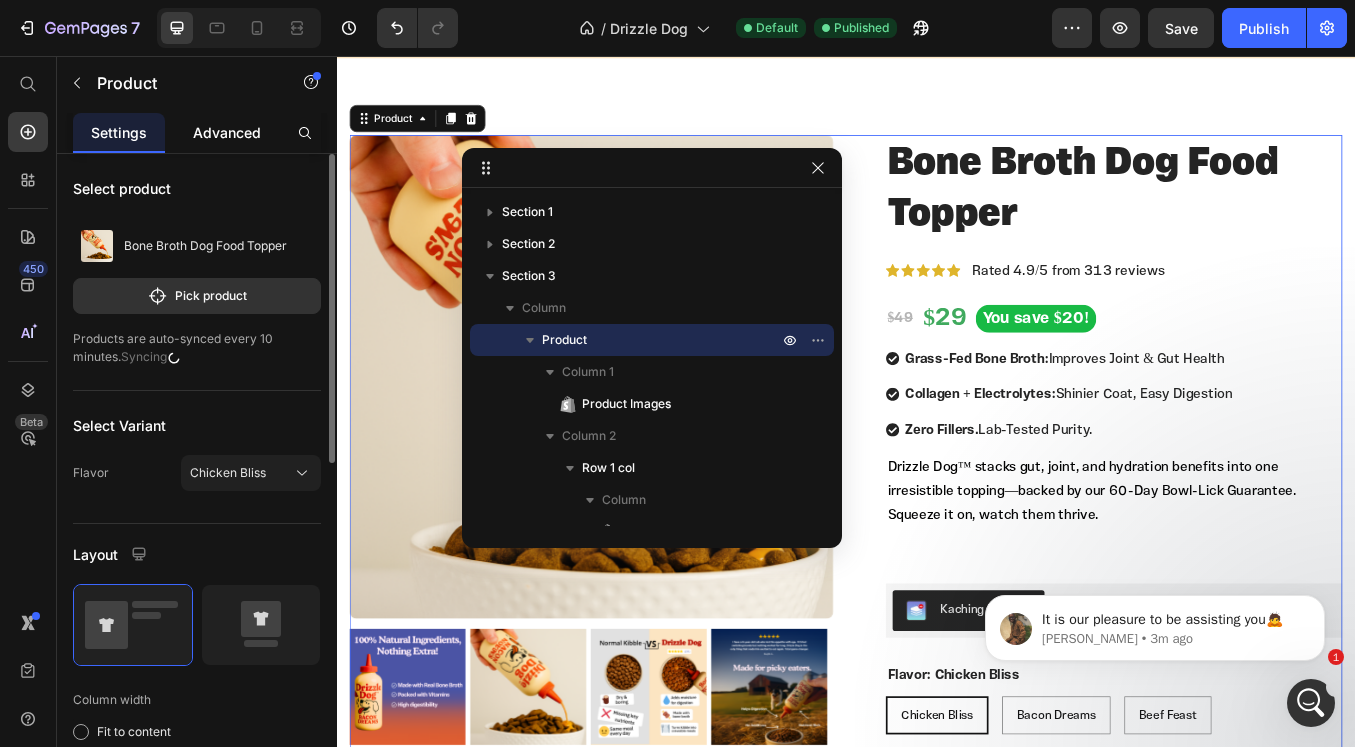 click on "Advanced" at bounding box center [227, 132] 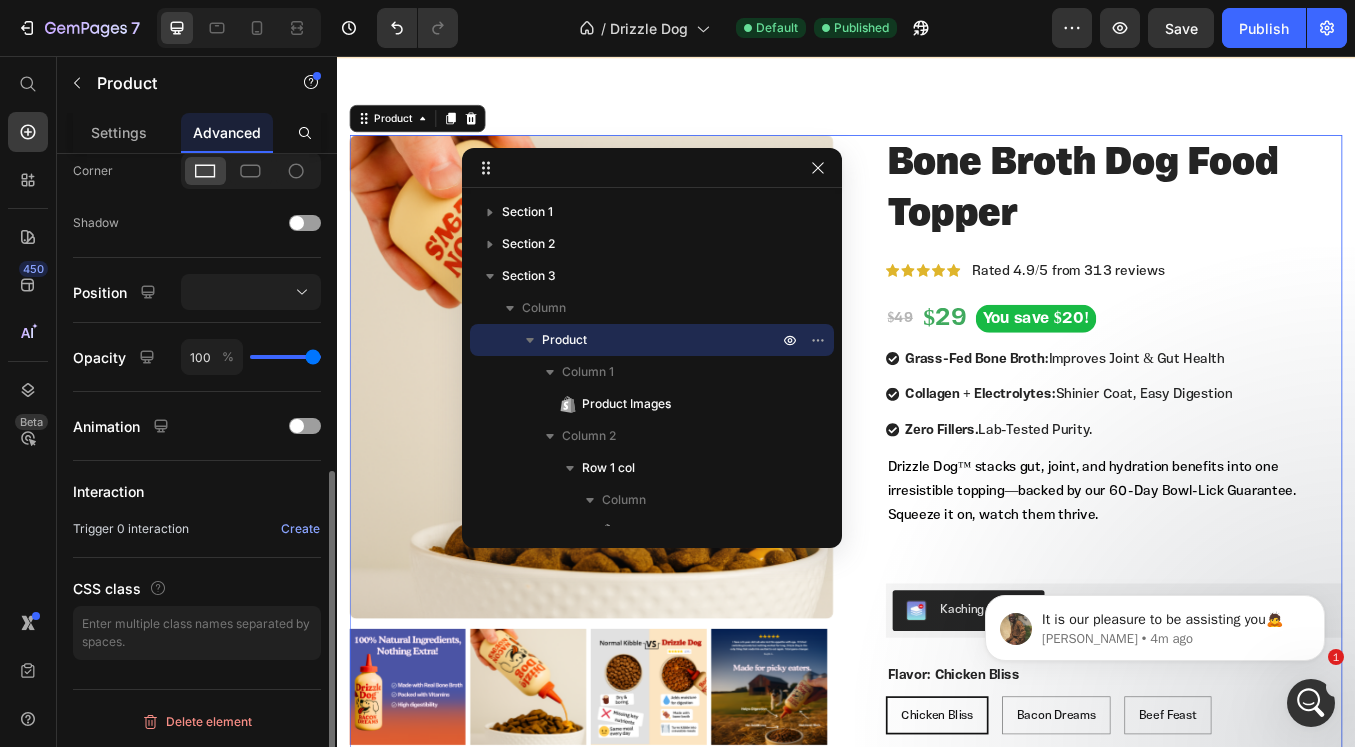 scroll, scrollTop: 0, scrollLeft: 0, axis: both 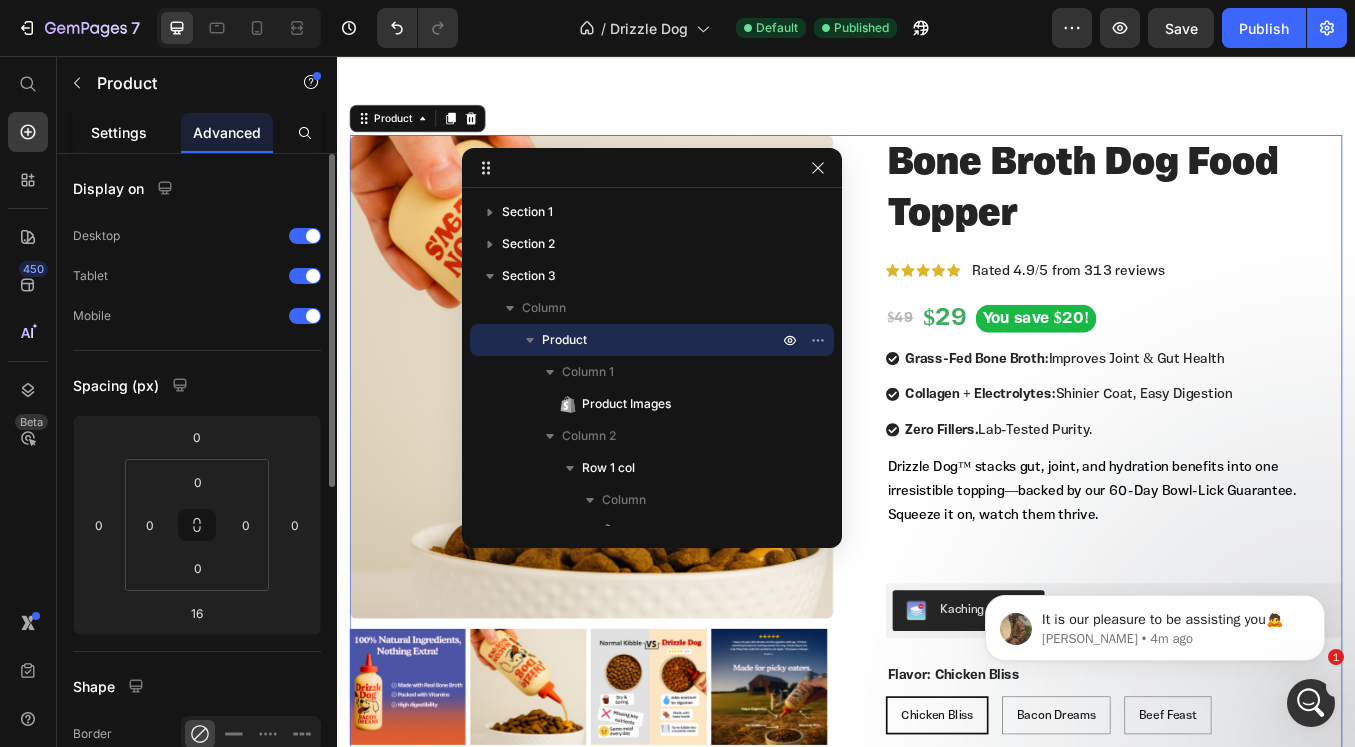 click on "Settings" at bounding box center (119, 132) 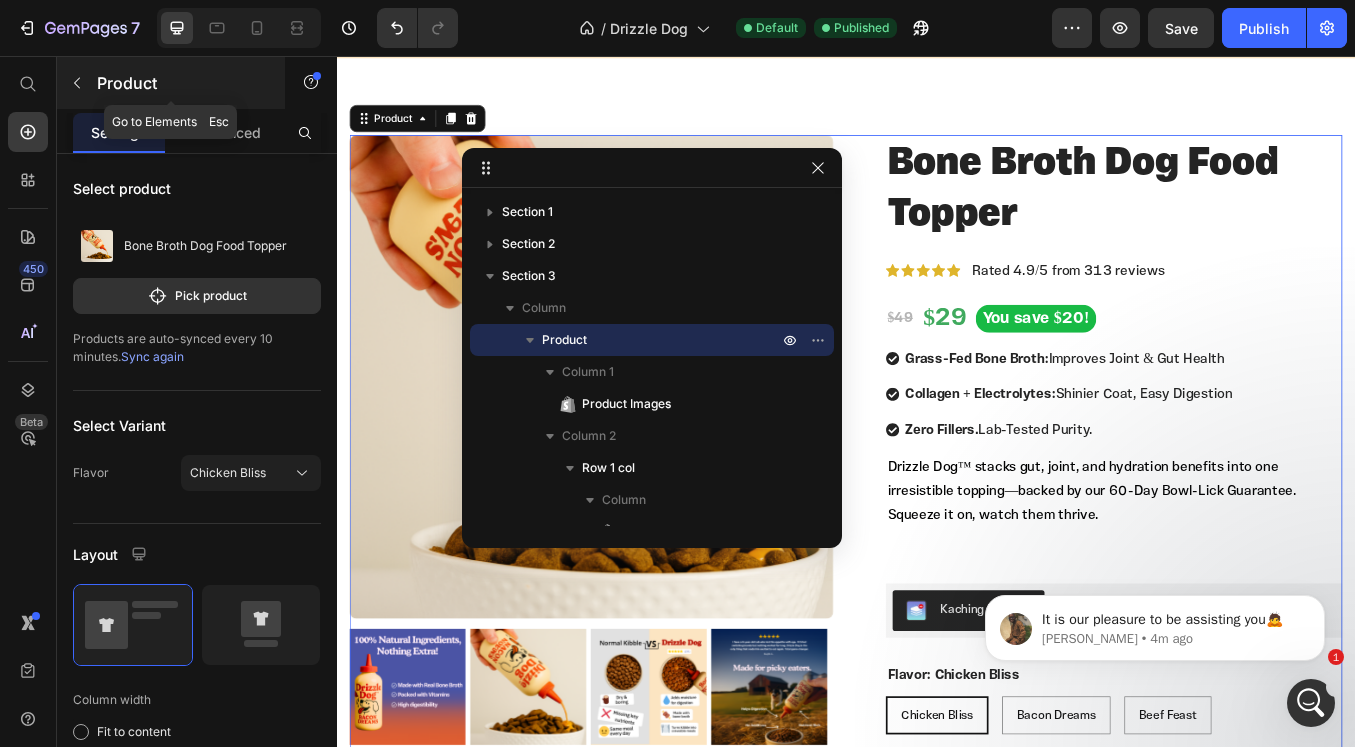 click 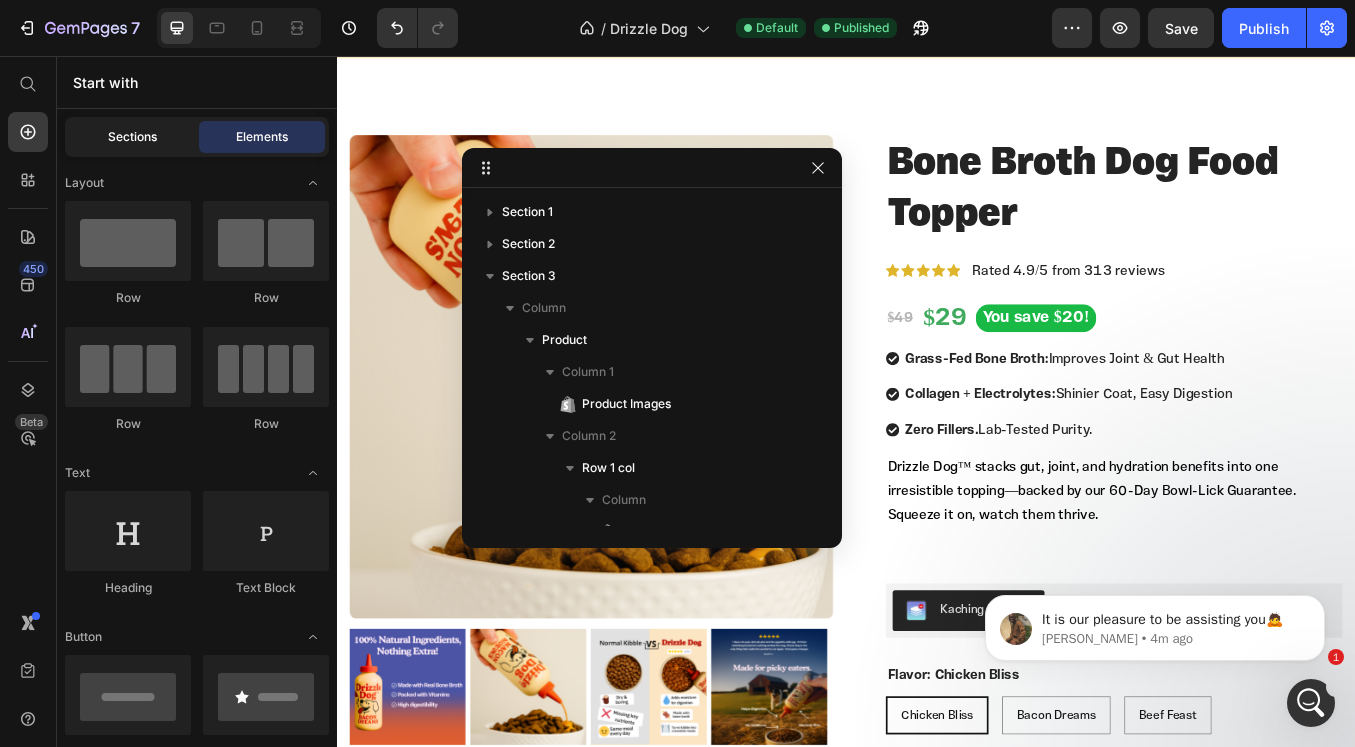 click on "Sections" at bounding box center (132, 137) 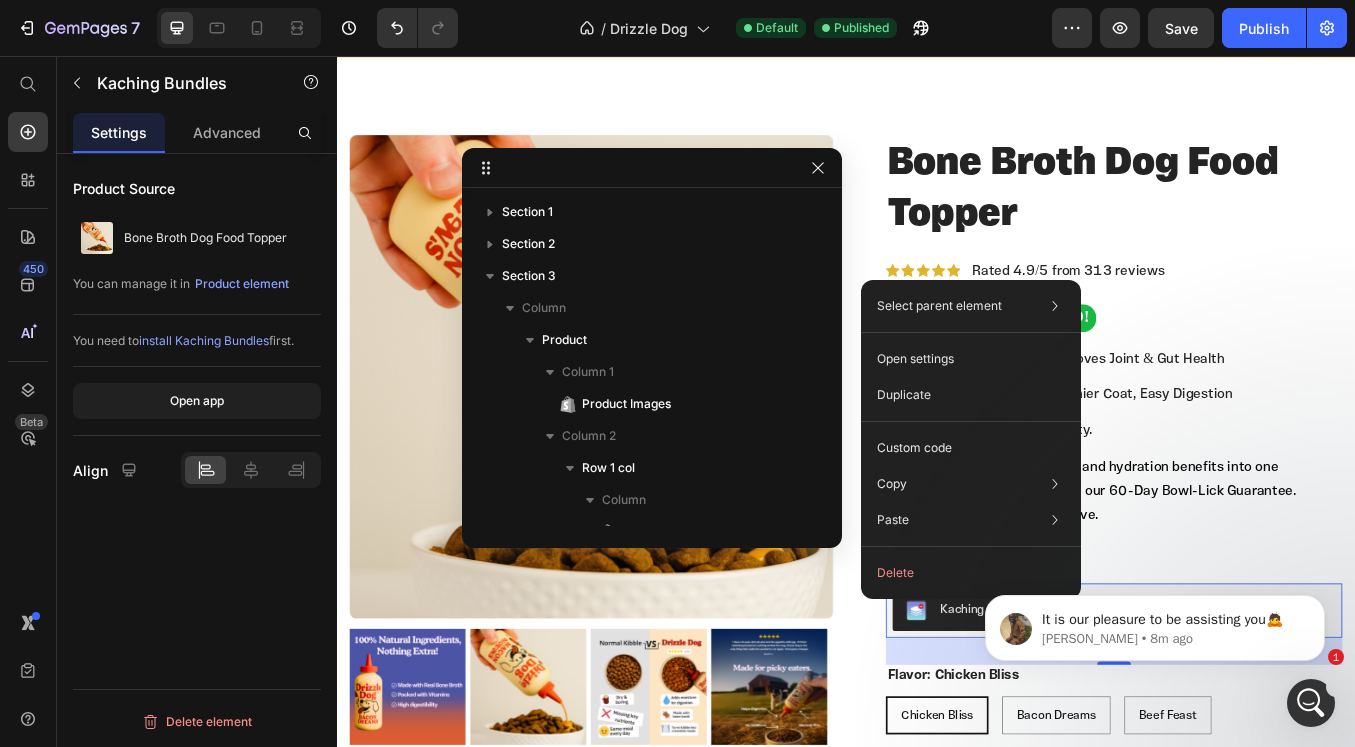 scroll, scrollTop: 1050, scrollLeft: 0, axis: vertical 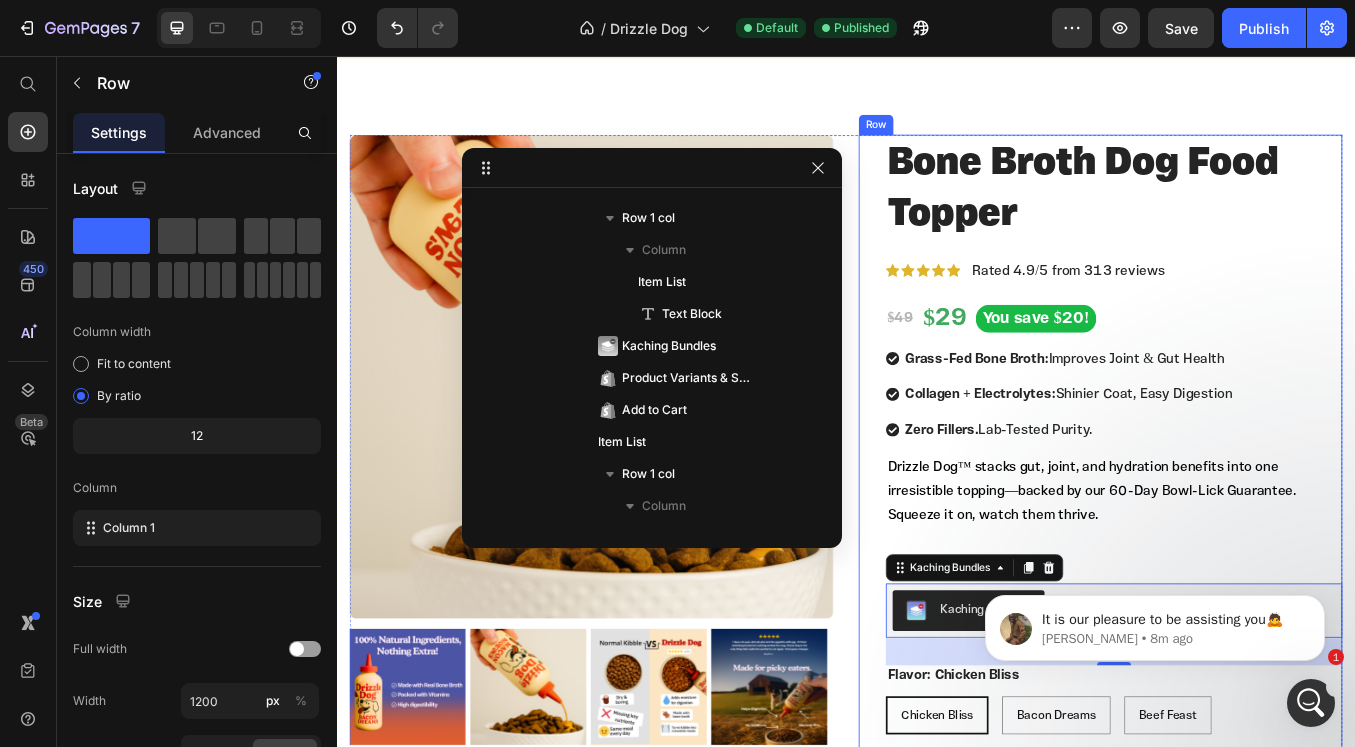 click on "Bone Broth Dog Food Topper Product Title Icon Icon Icon Icon Icon Icon List Rated 4.9/5 from 313 reviews Text Block Row $49 Product Price $29 Product Price You save $20! Product Badge Row Grass-Fed Bone Broth:  Improves Joint & Gut Health Collagen + Electrolytes:  Shinier Coat, Easy Digestion Zero Fillers.  Lab-Tested Purity. Item List Drizzle Dog™ stacks gut, joint, and hydration benefits into one irresistible topping—backed by our 60-Day Bowl-Lick Guarantee. Squeeze it on, watch them thrive. Text Block Row Kaching Bundles Kaching Bundles   32 Flavor: Chicken Bliss Chicken Bliss Chicken Bliss Chicken Bliss Bacon Dreams Bacon Dreams Bacon Dreams Beef Feast Beef Feast Beef Feast Product Variants & Swatches Add to cart Add to Cart
In stock, ready to ship Item List Icon Icon Icon Icon Icon Icon List Finally found something My Dog Loves and I CAN Trust! Text Block [PERSON_NAME] Text Block
Verified Buyer Item List Row Row" at bounding box center (1253, 696) 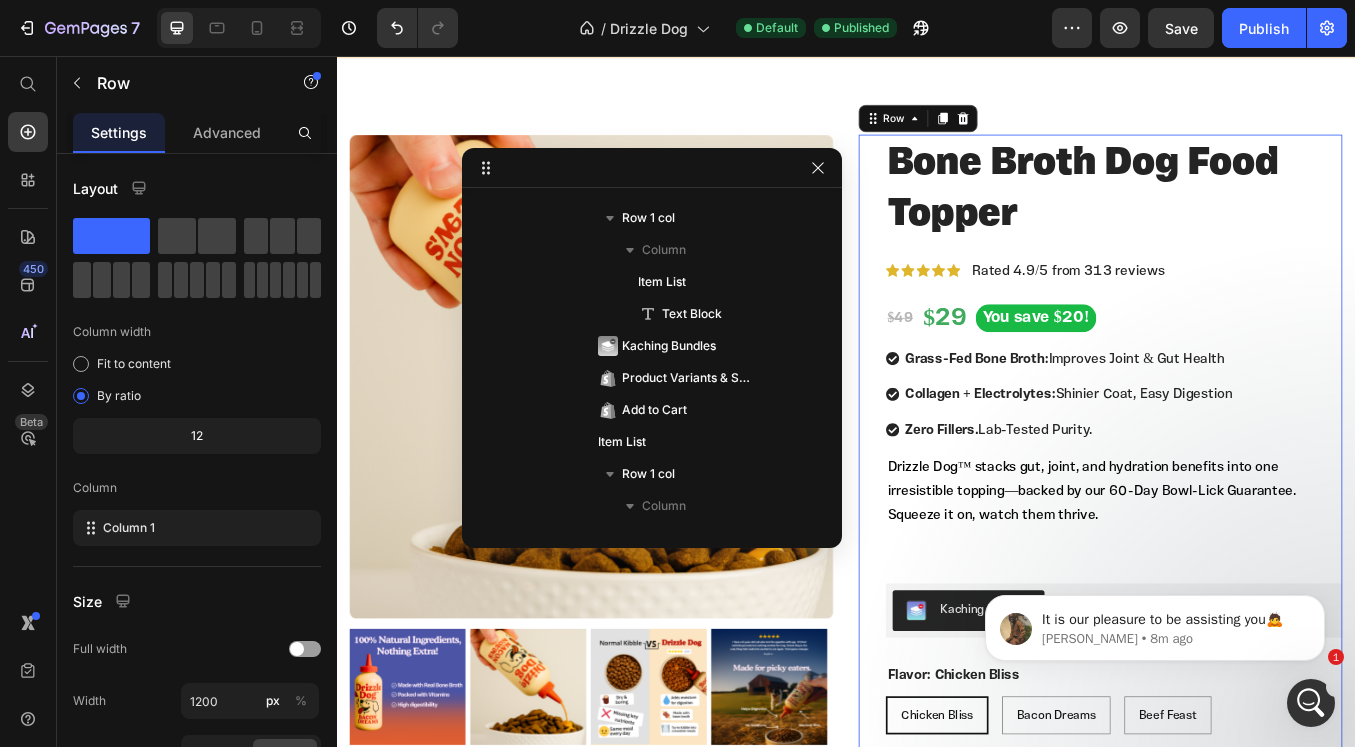 scroll, scrollTop: 122, scrollLeft: 0, axis: vertical 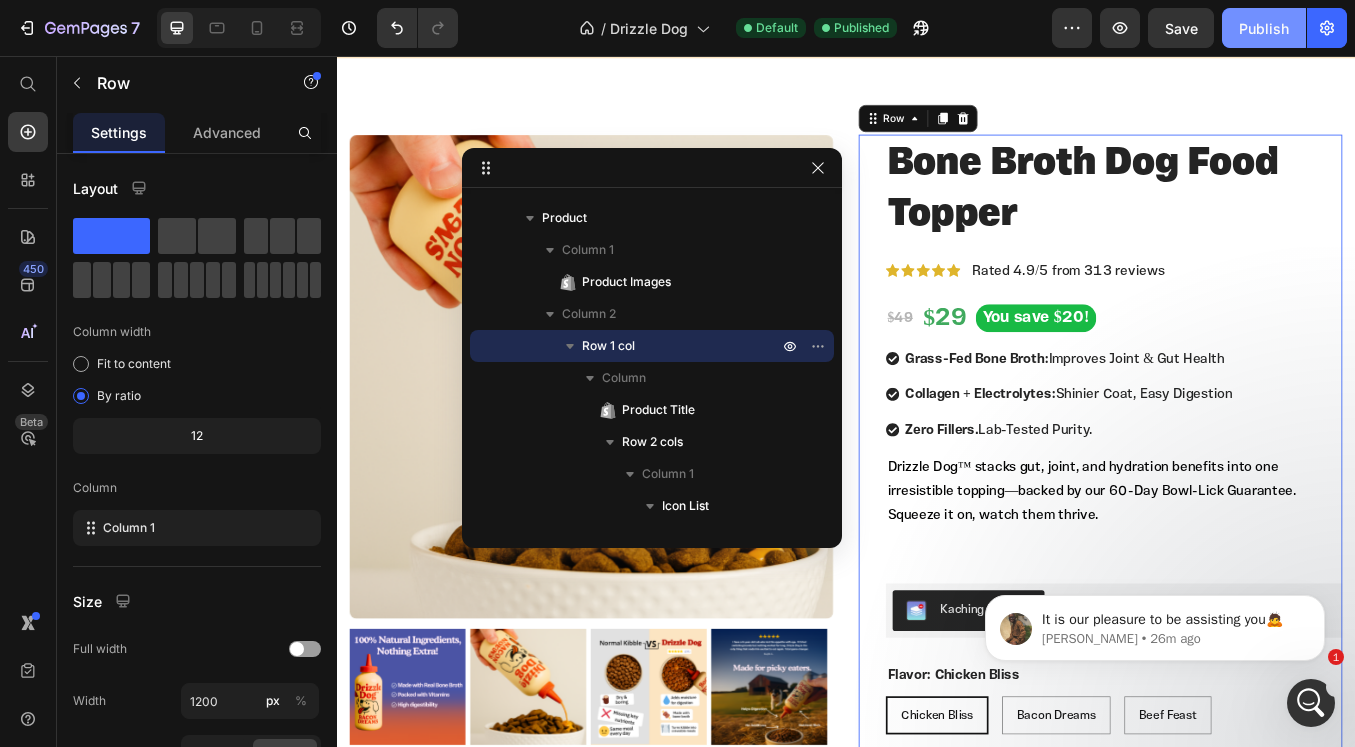 click on "Publish" at bounding box center (1264, 28) 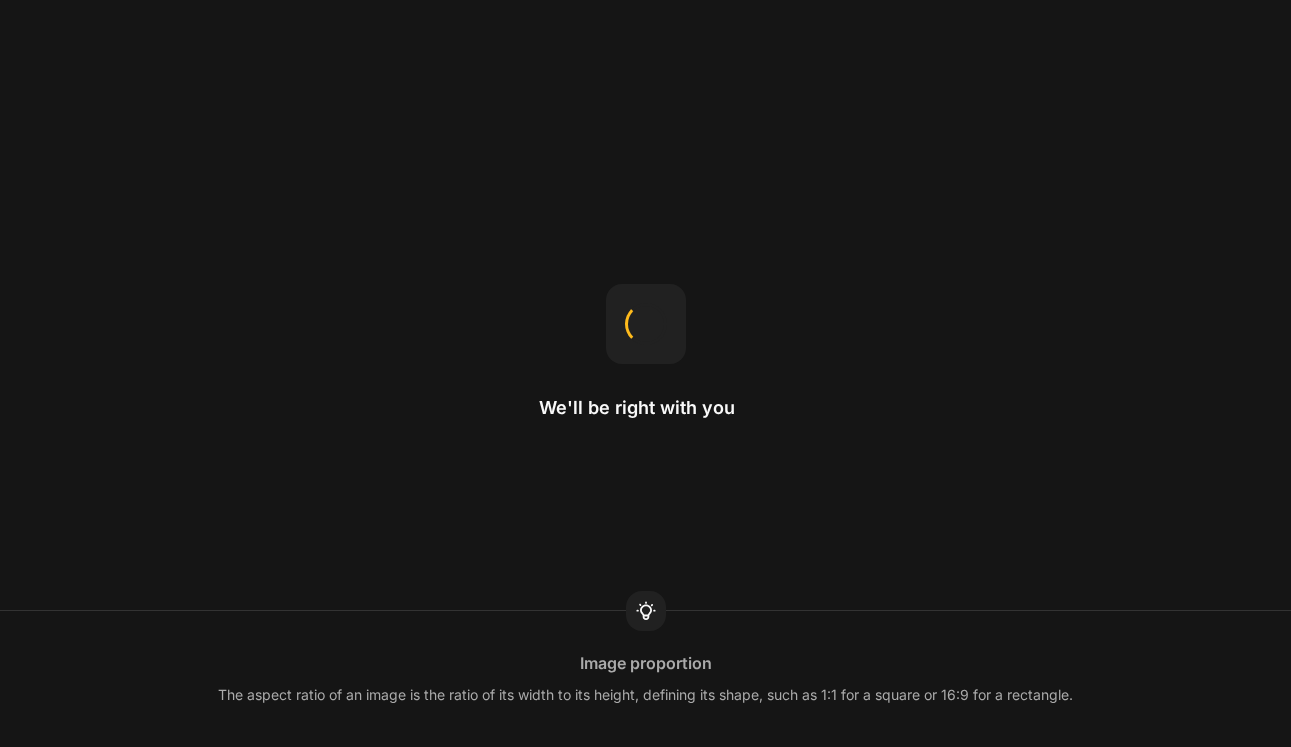 scroll, scrollTop: 0, scrollLeft: 0, axis: both 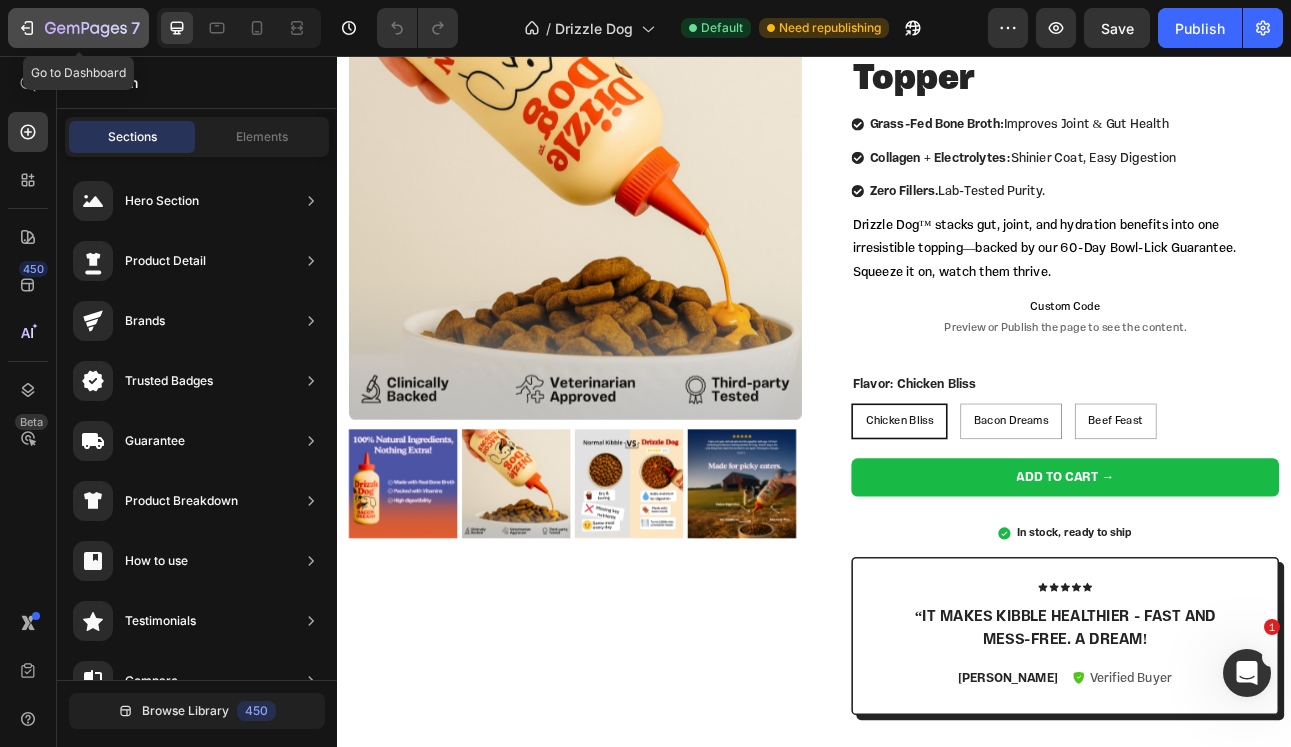 click on "7" at bounding box center (78, 28) 